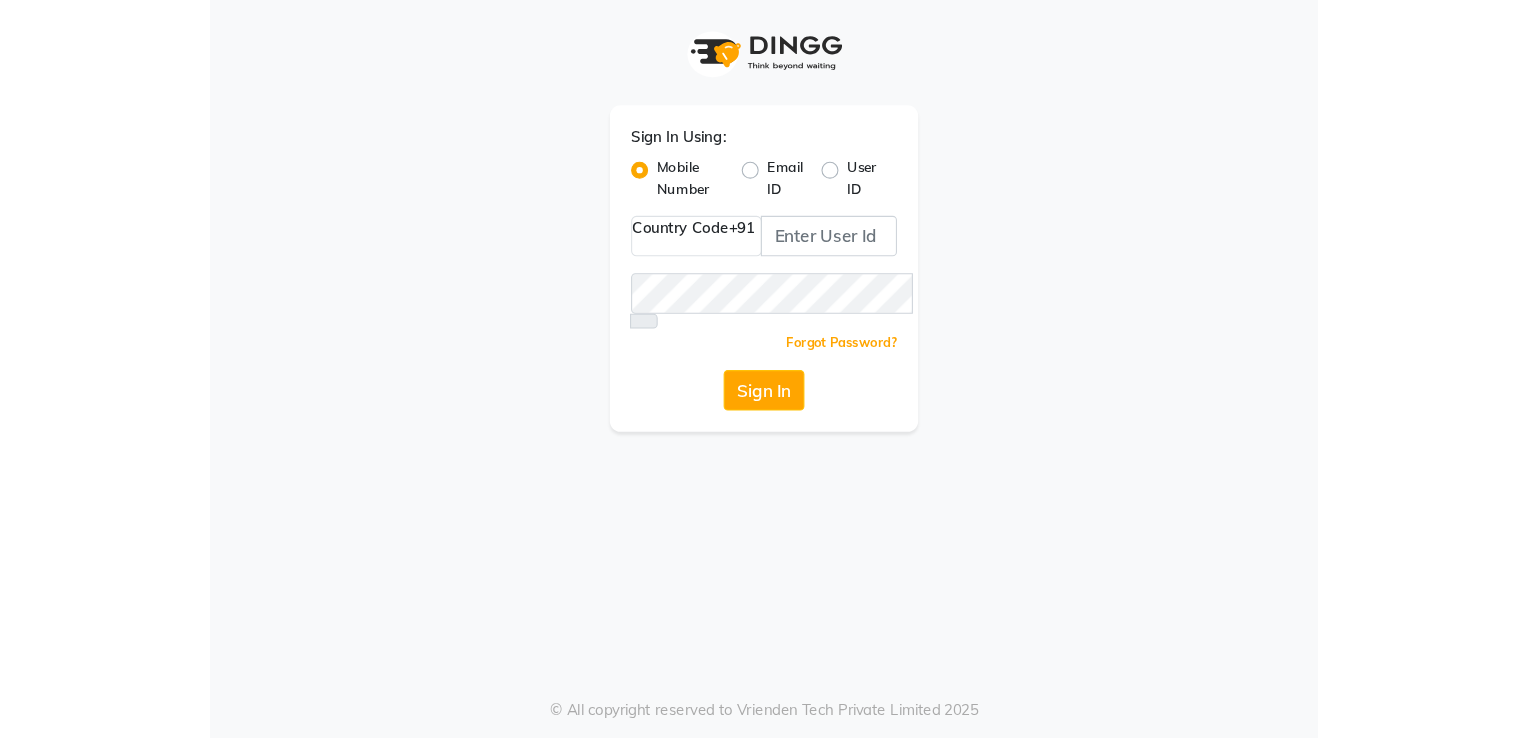 scroll, scrollTop: 0, scrollLeft: 0, axis: both 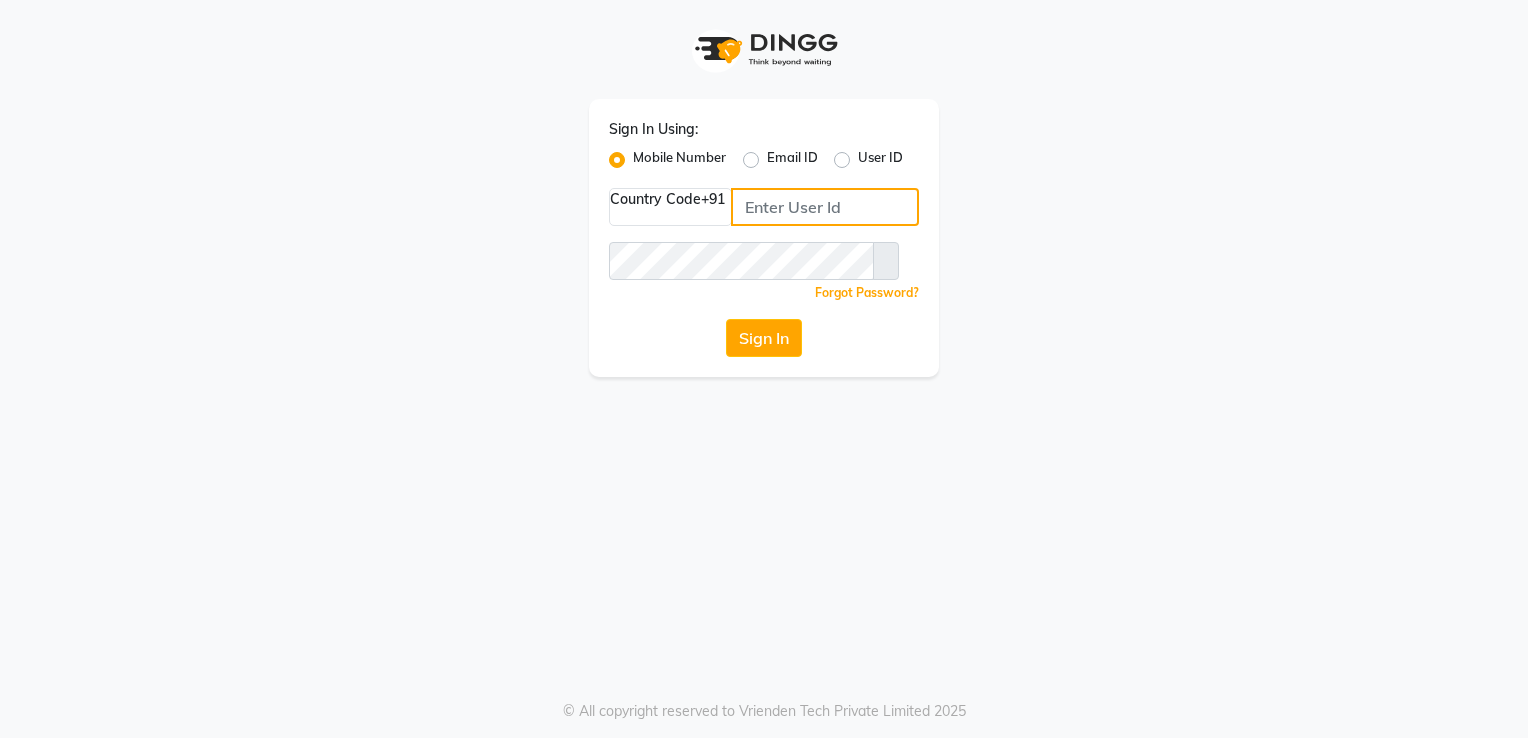 click at bounding box center [825, 207] 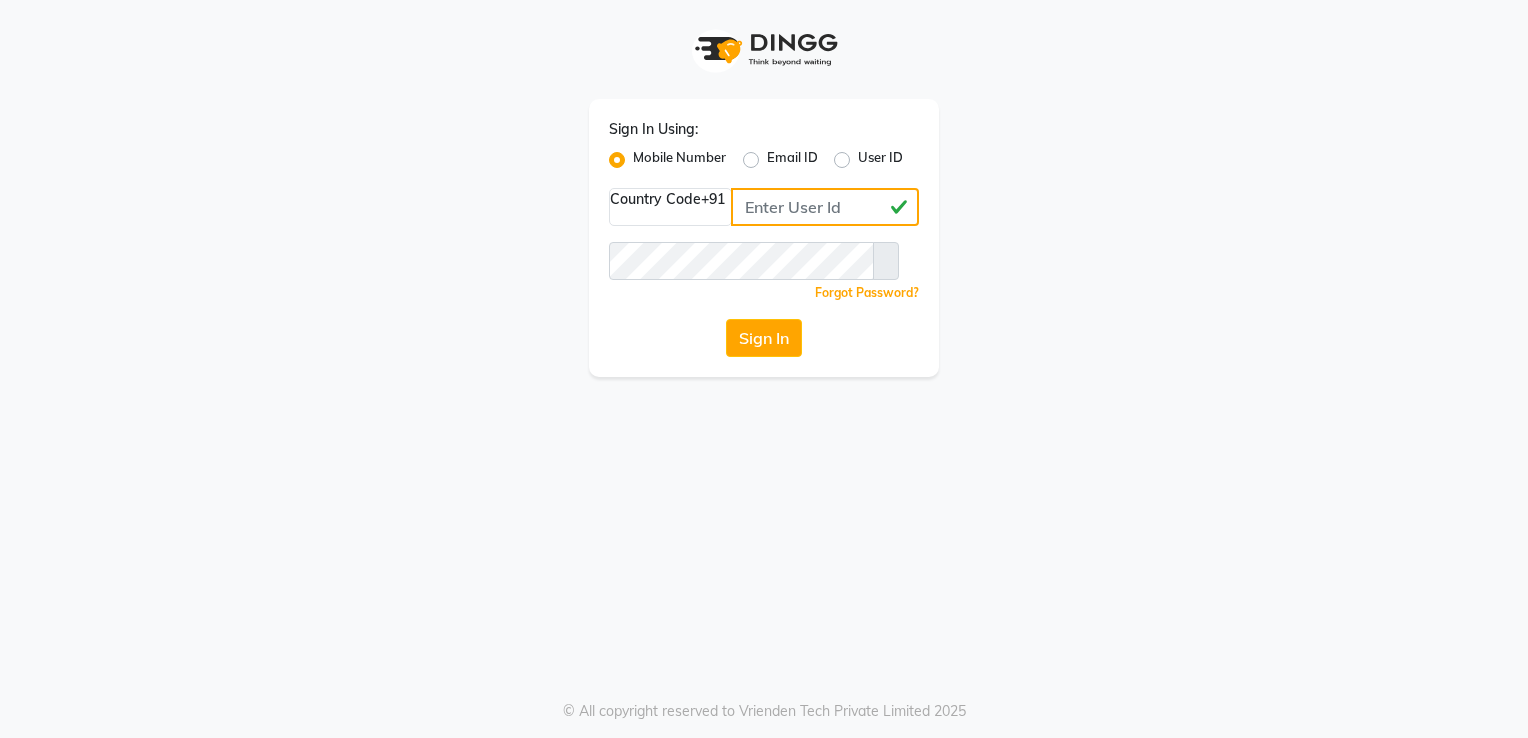 type on "9373281330" 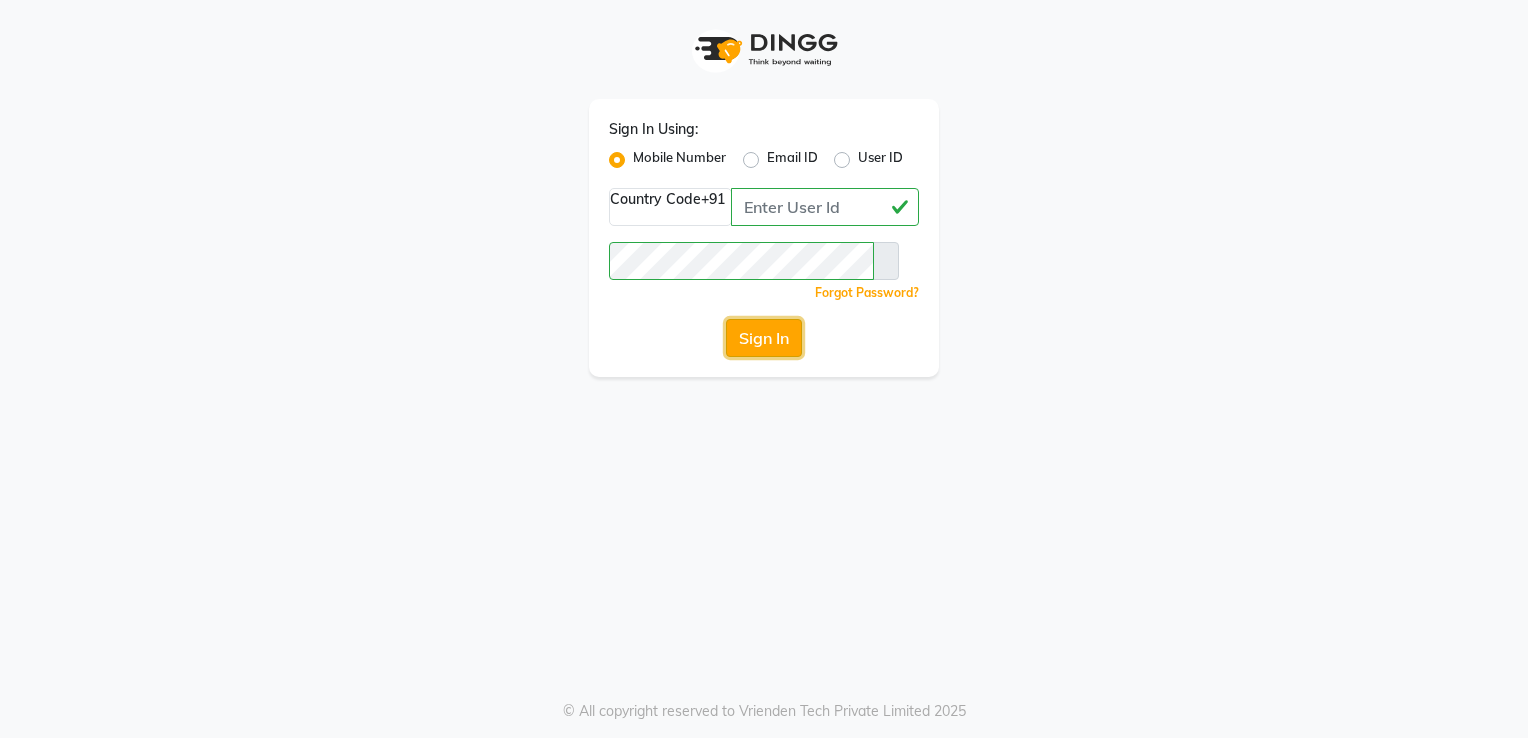 click on "Sign In" at bounding box center (764, 338) 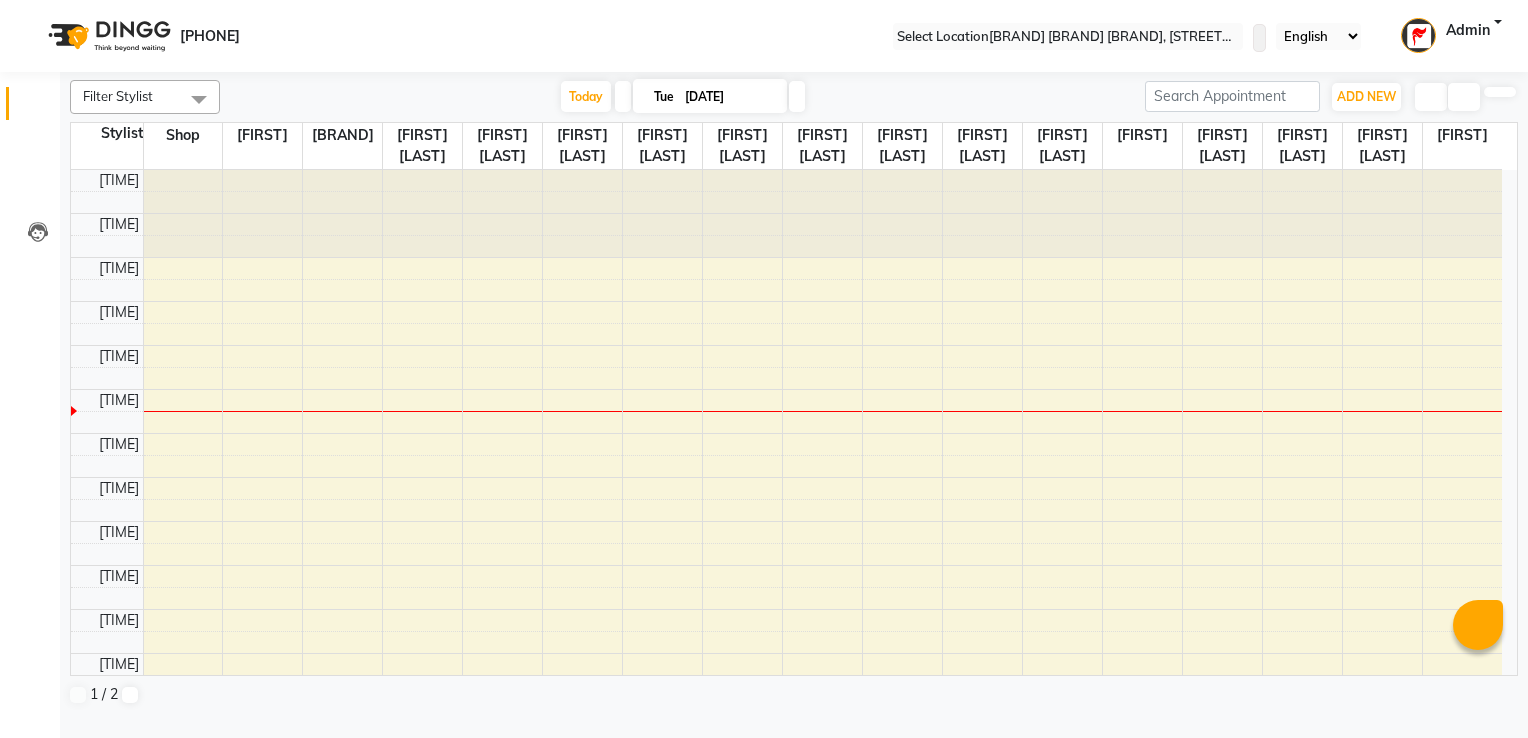 scroll, scrollTop: 0, scrollLeft: 0, axis: both 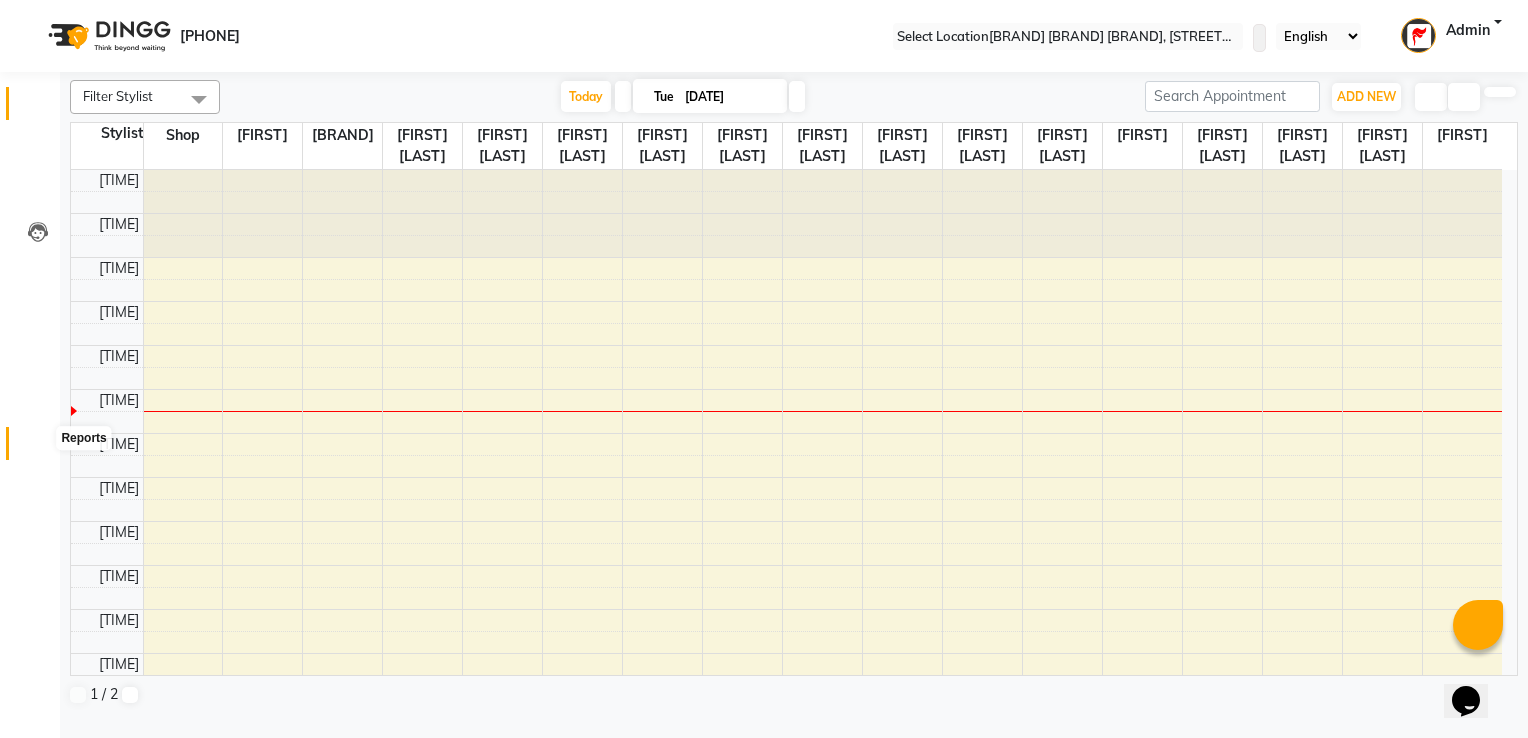 click at bounding box center [38, 448] 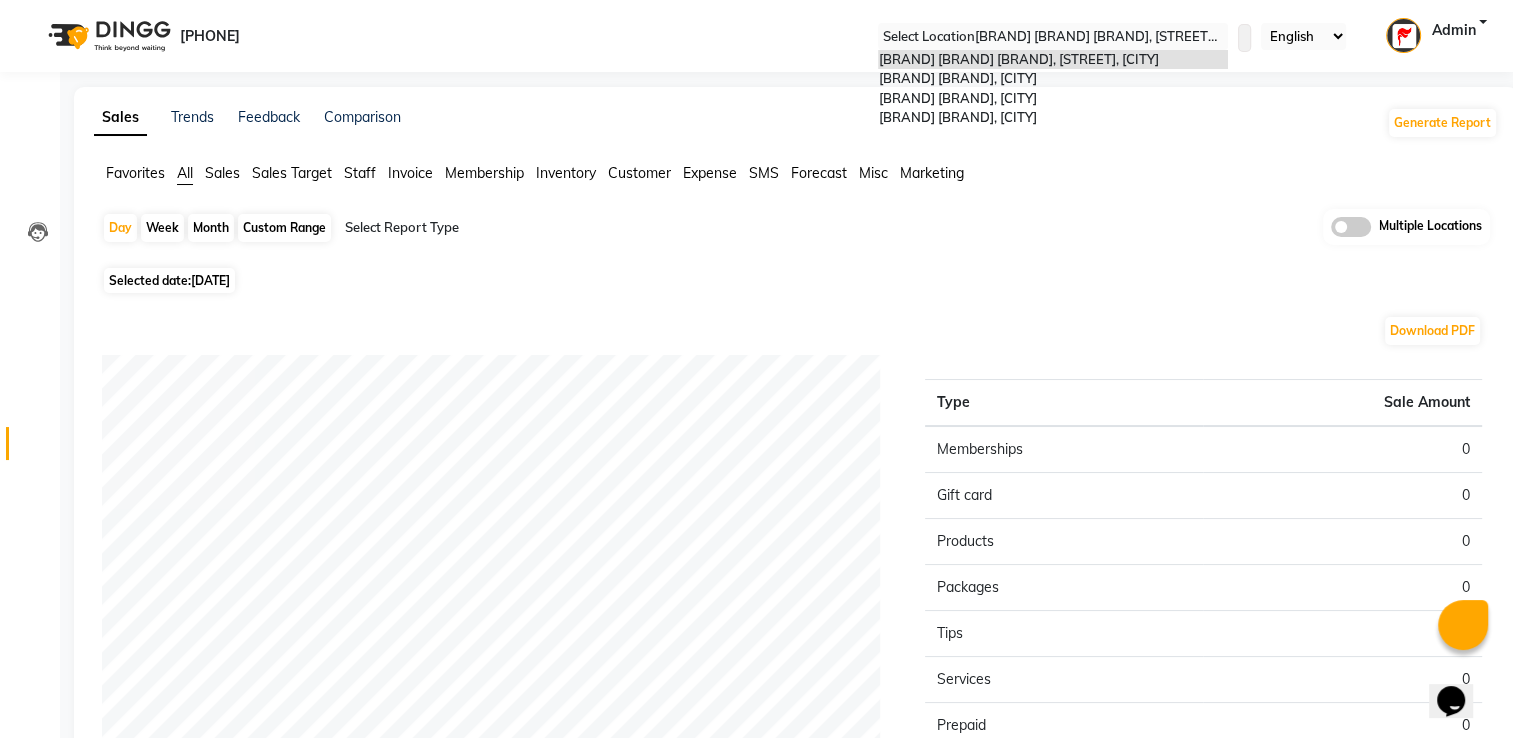 click at bounding box center (1053, 37) 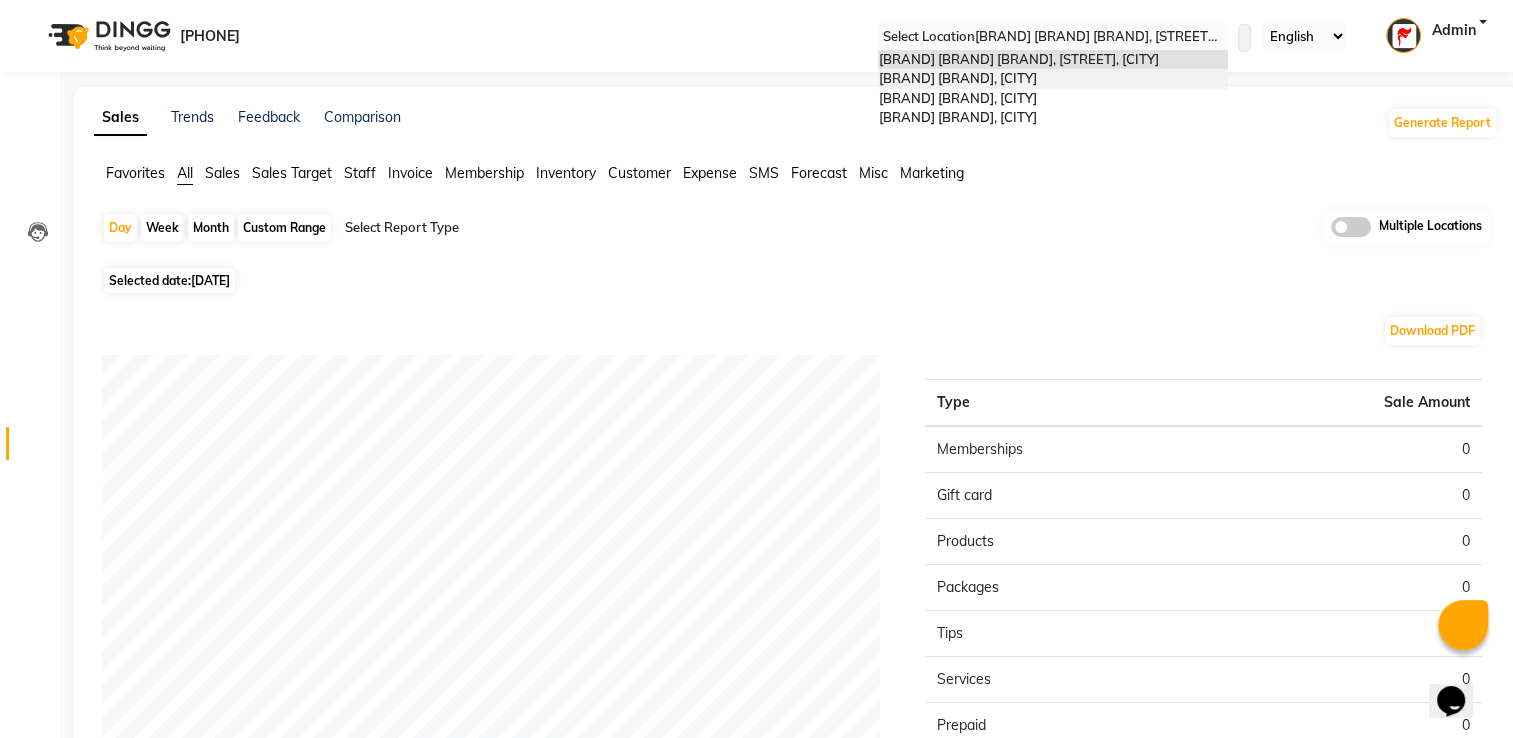 click on "Habib Xclusive Studio, Kaspate Wasti" at bounding box center (957, 78) 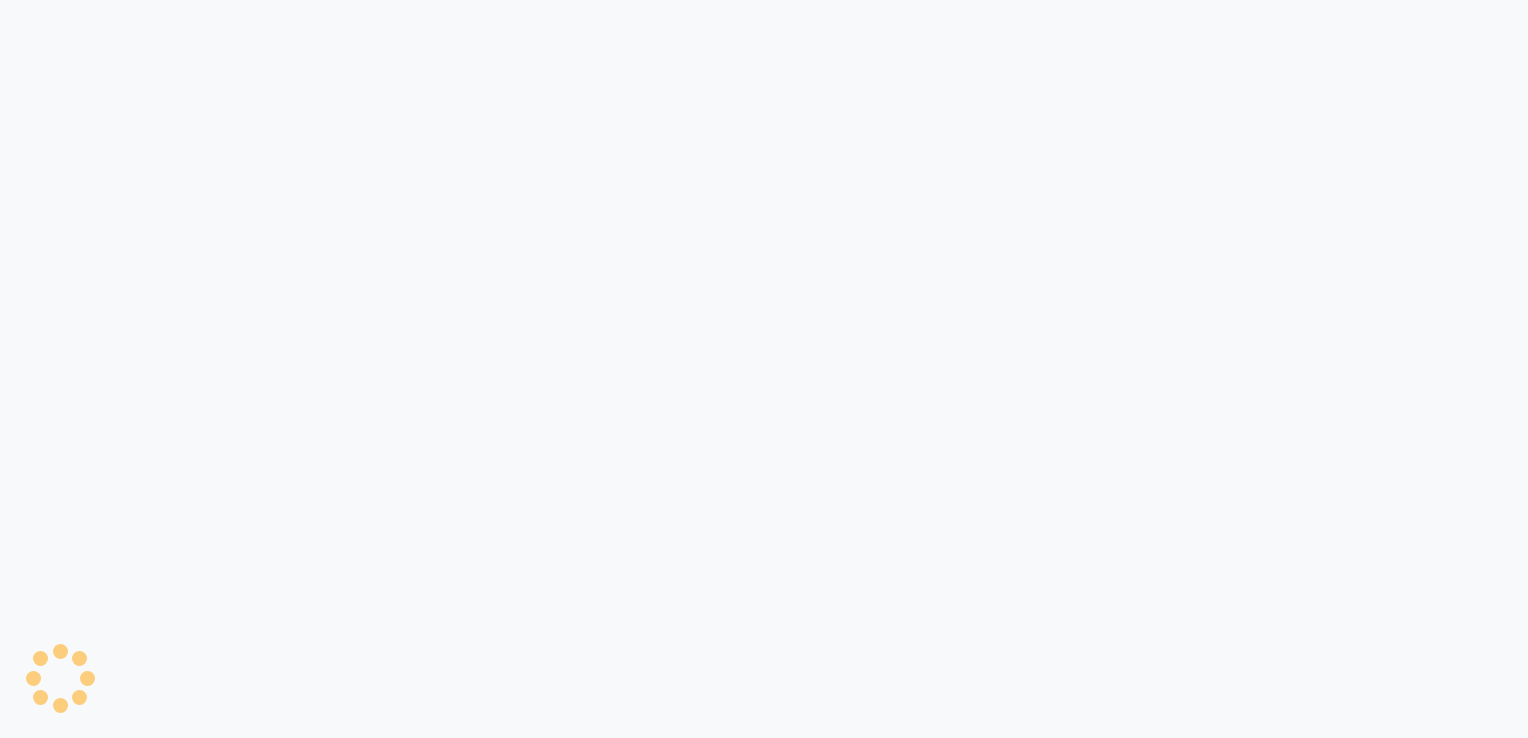 scroll, scrollTop: 0, scrollLeft: 0, axis: both 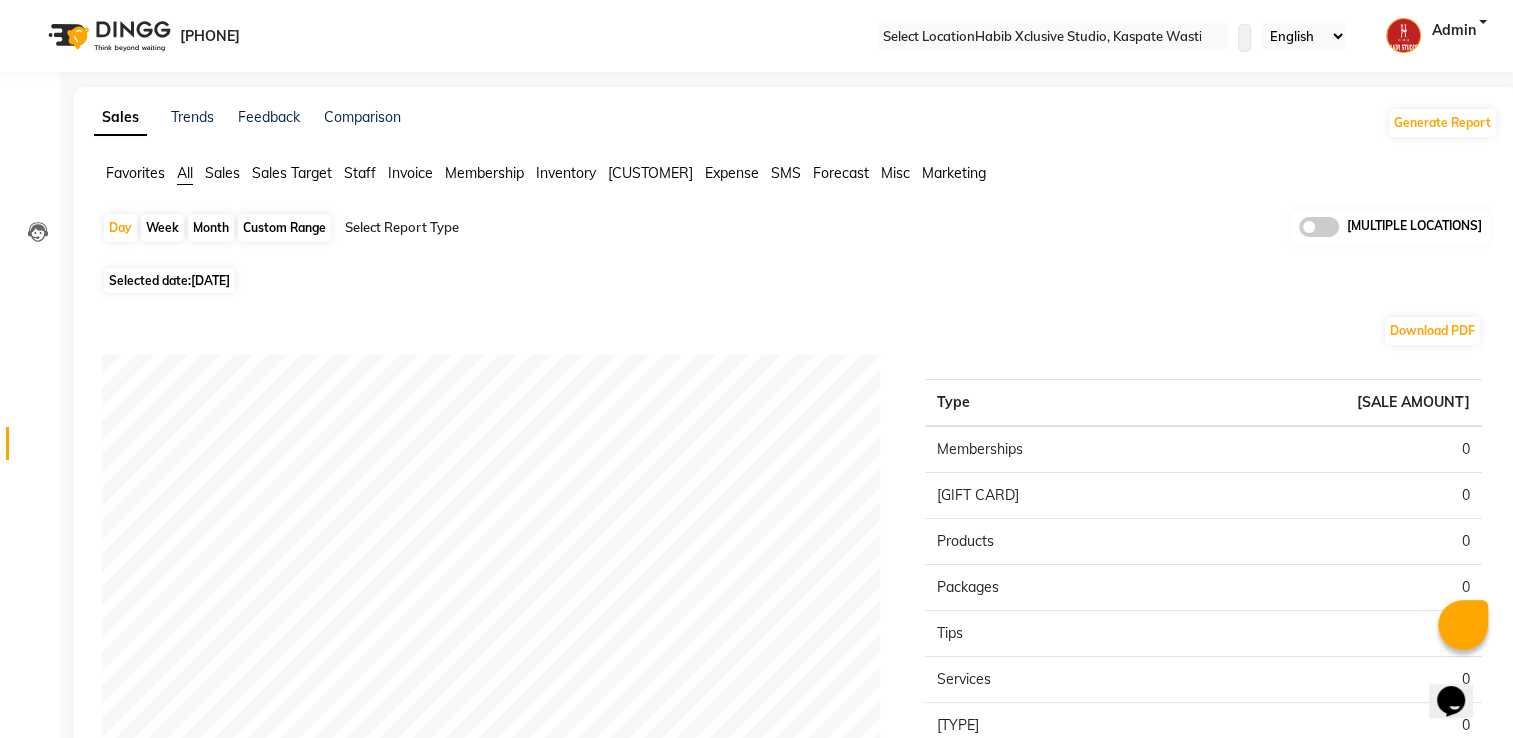 click on "Month" at bounding box center [211, 228] 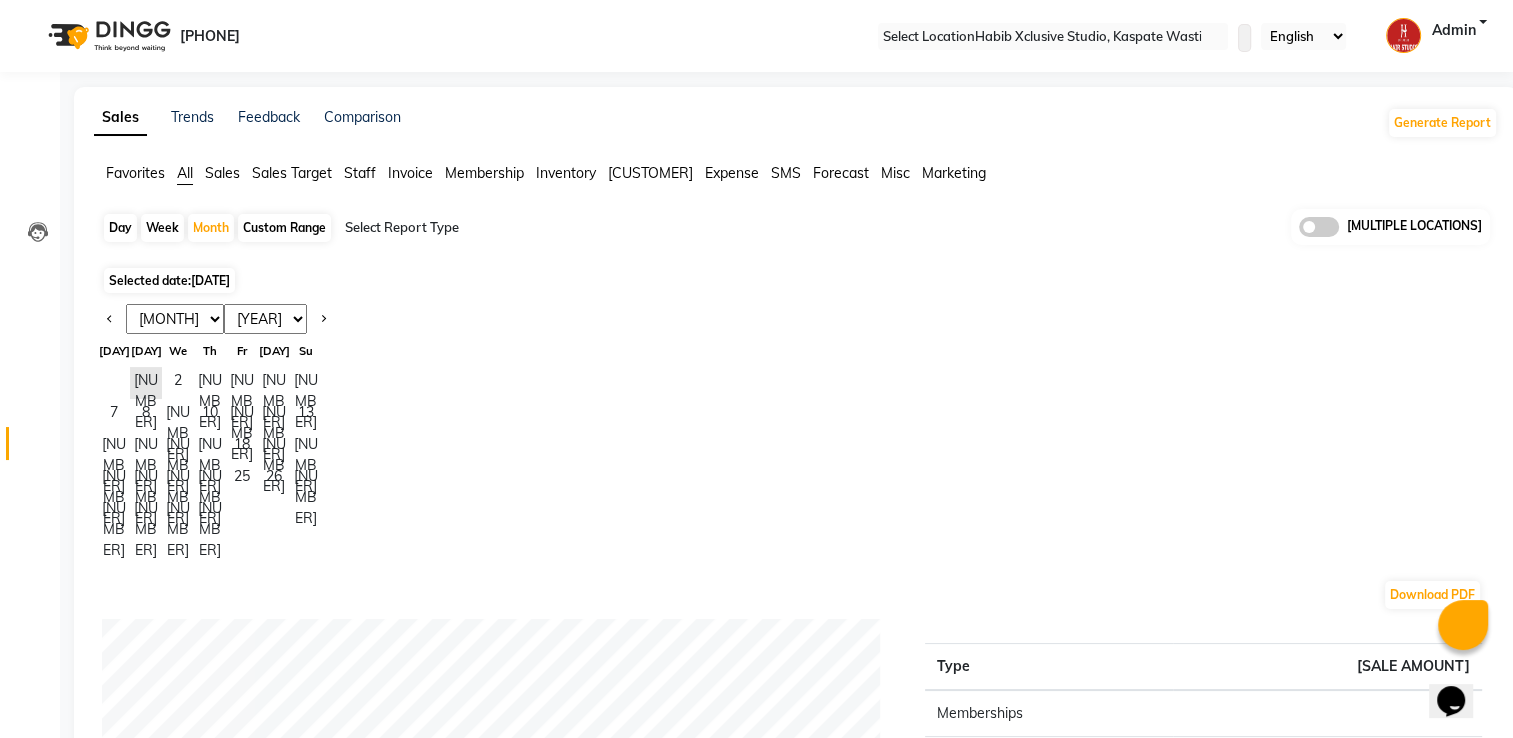 click on "Jan Feb Mar Apr May Jun Jul Aug Sep Oct Nov Dec" at bounding box center (175, 319) 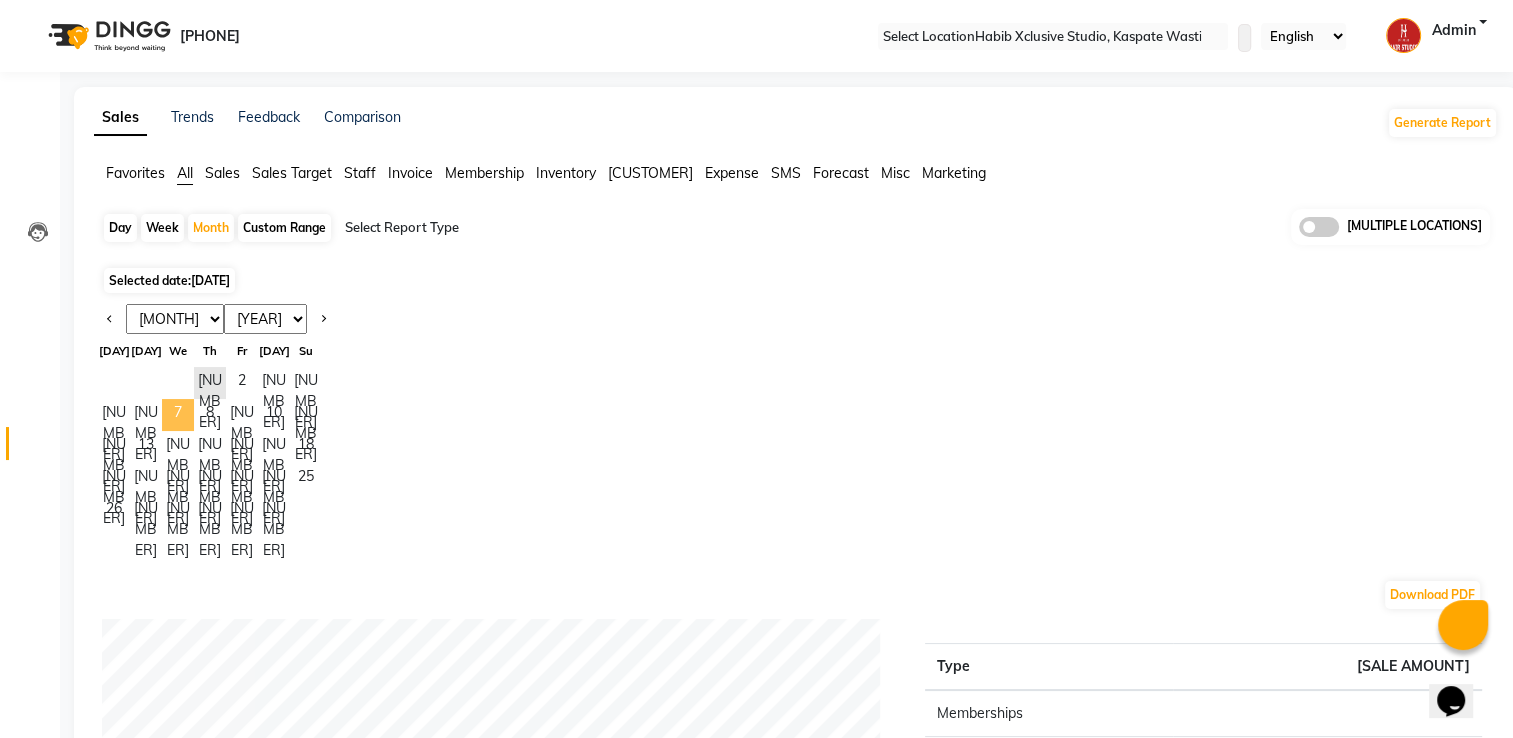 click on "7" at bounding box center (178, 415) 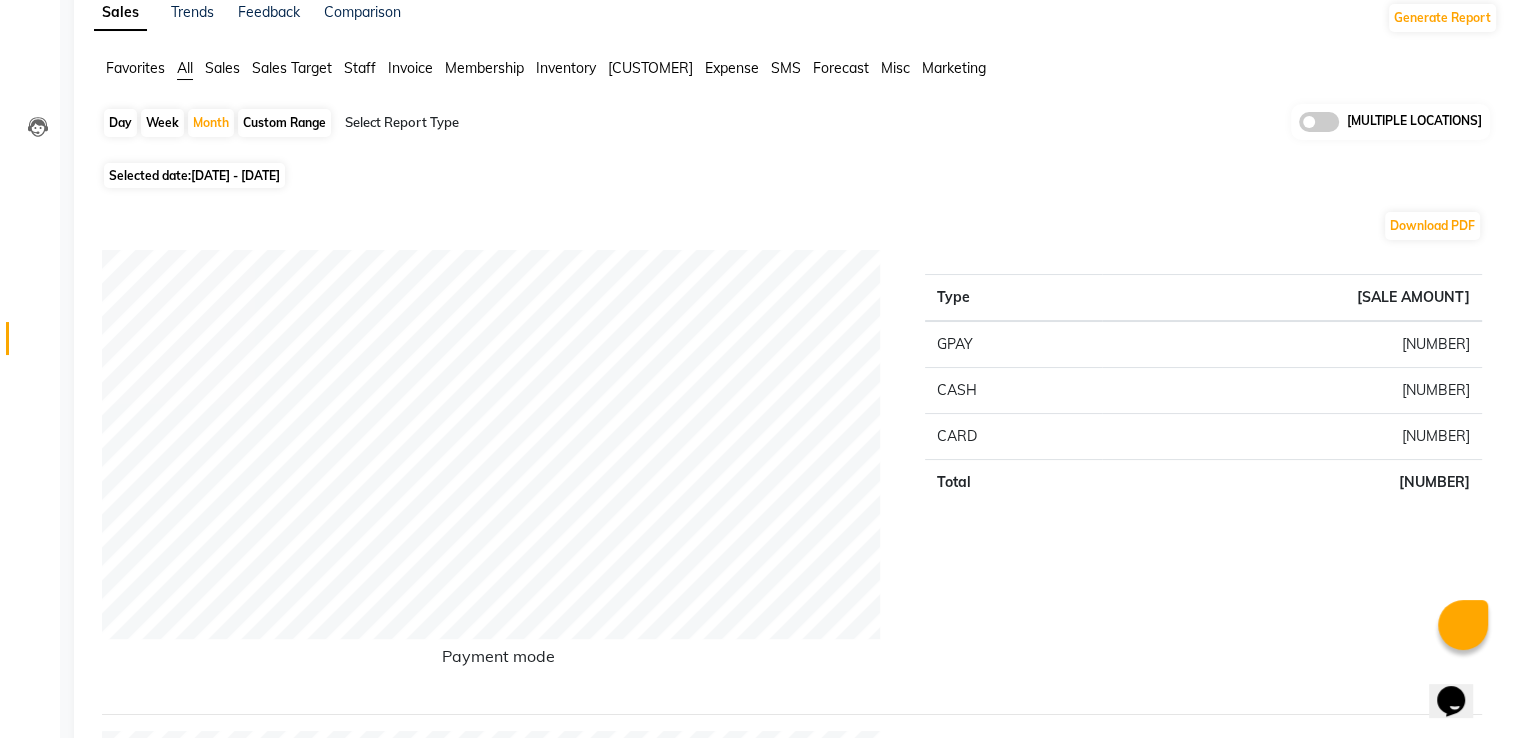 scroll, scrollTop: 0, scrollLeft: 0, axis: both 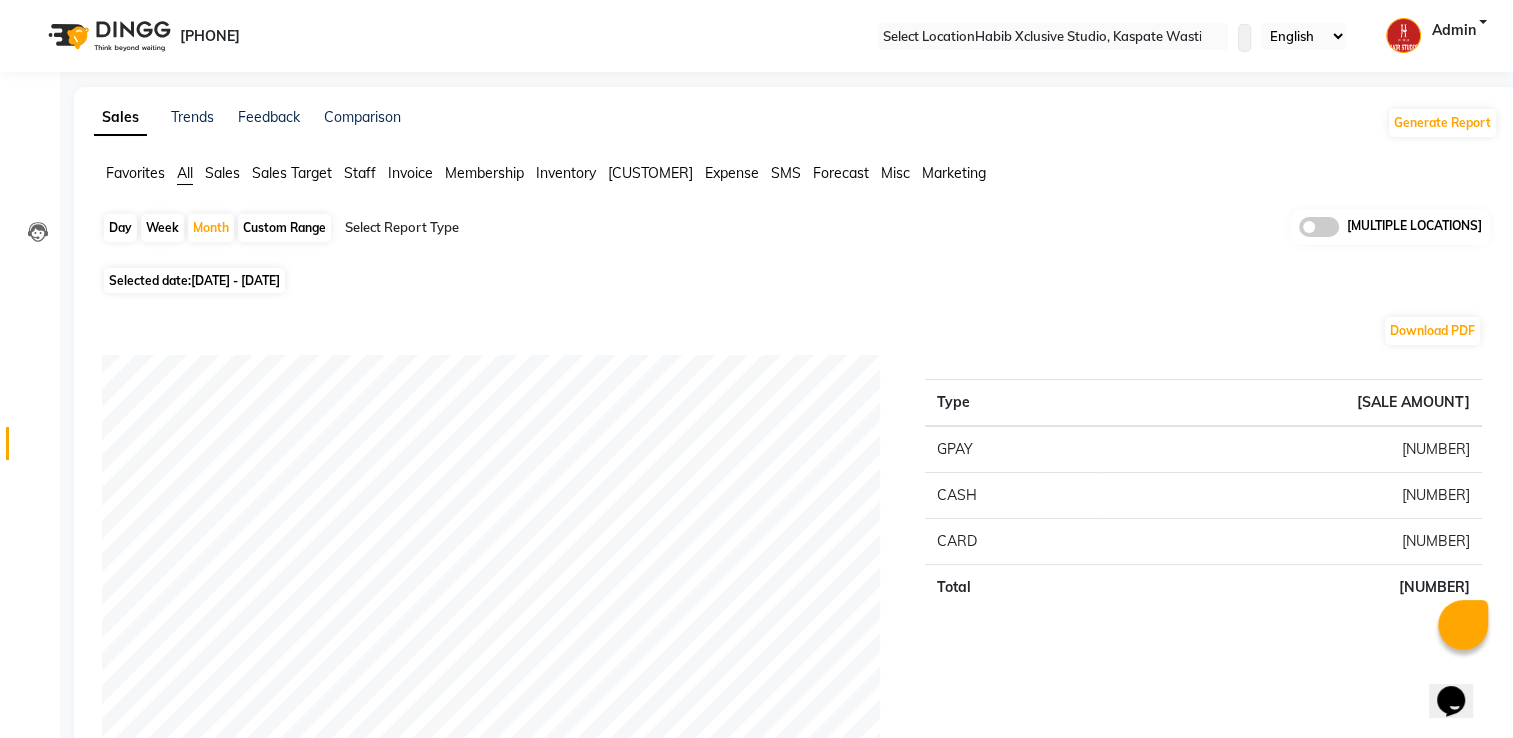 click on "Sales" at bounding box center (135, 173) 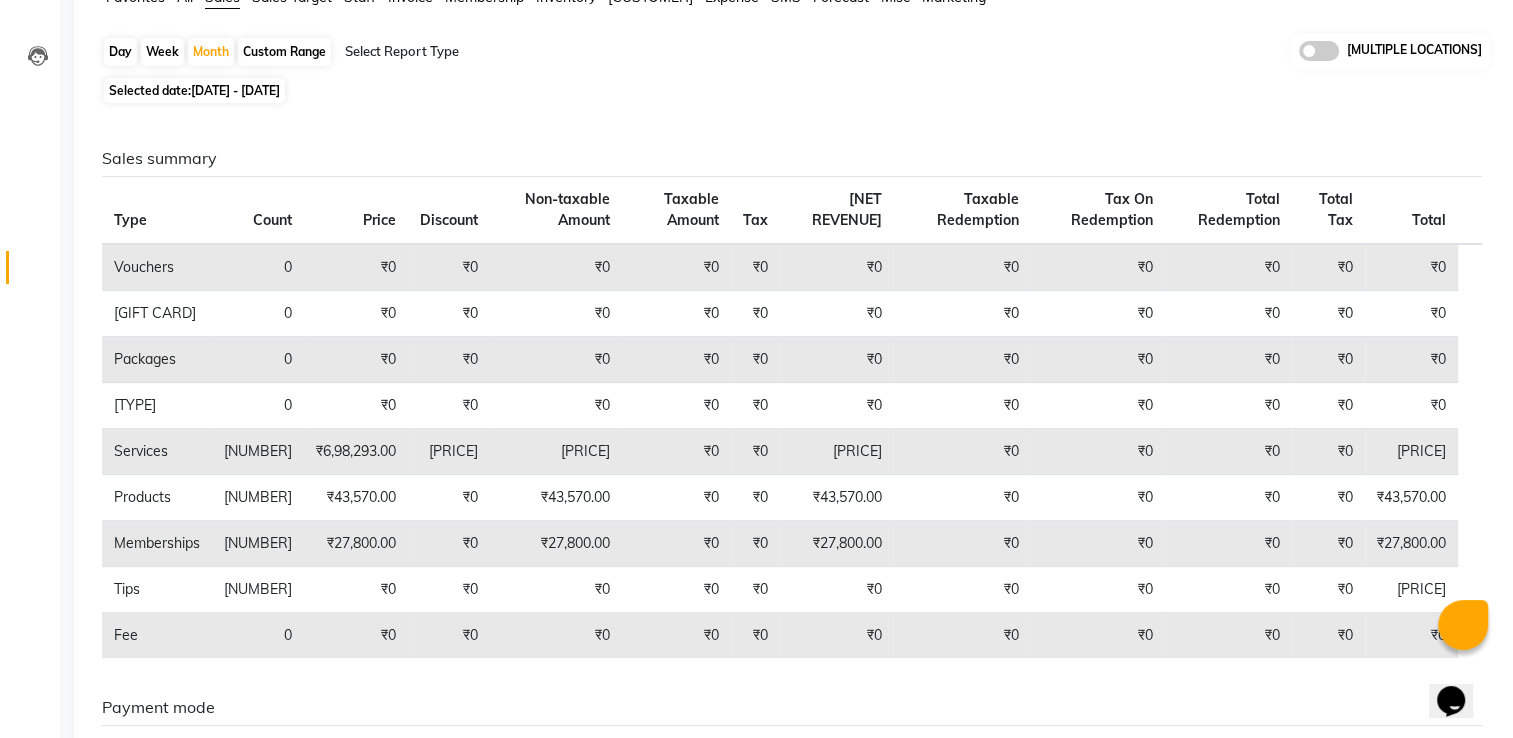 scroll, scrollTop: 200, scrollLeft: 0, axis: vertical 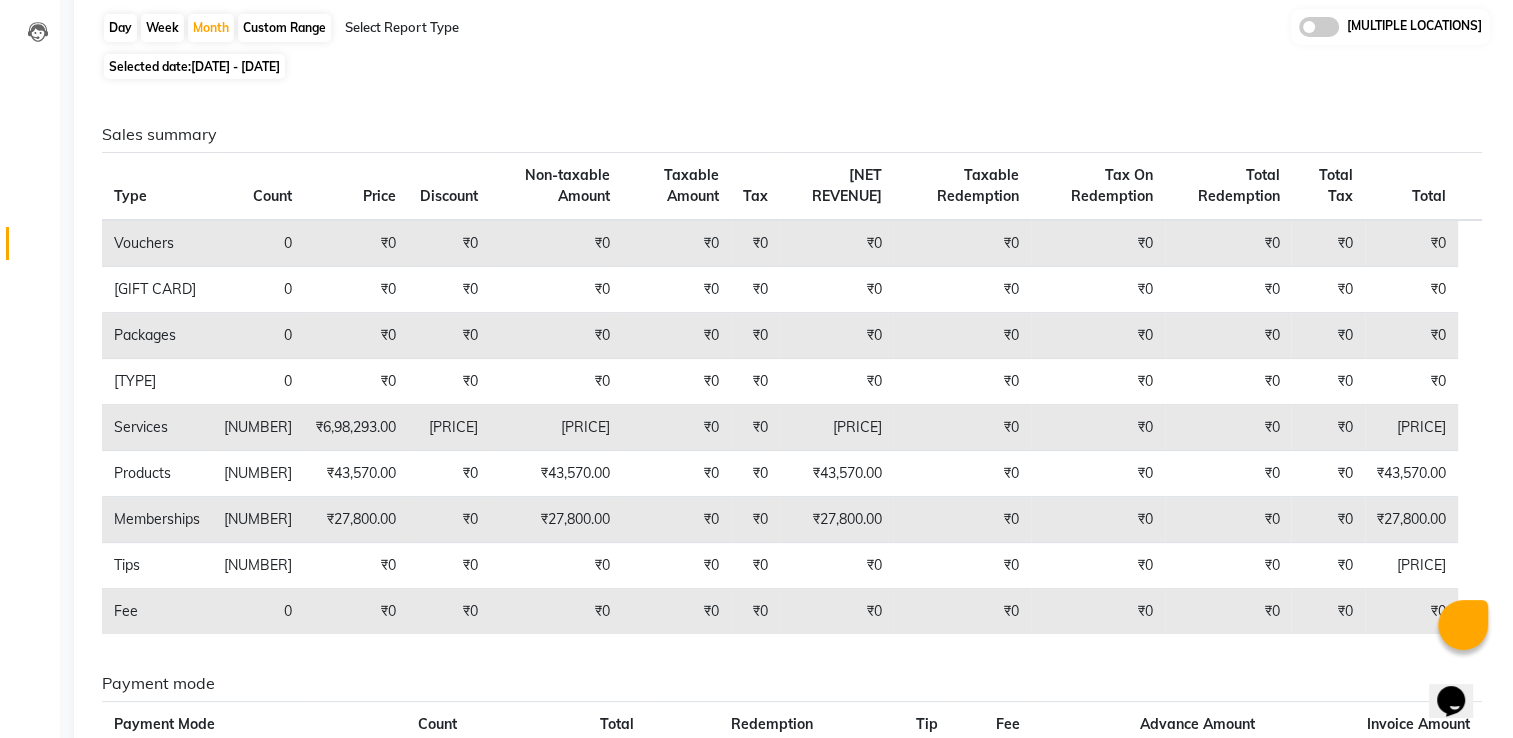 click on "[PRICE]" at bounding box center [837, 243] 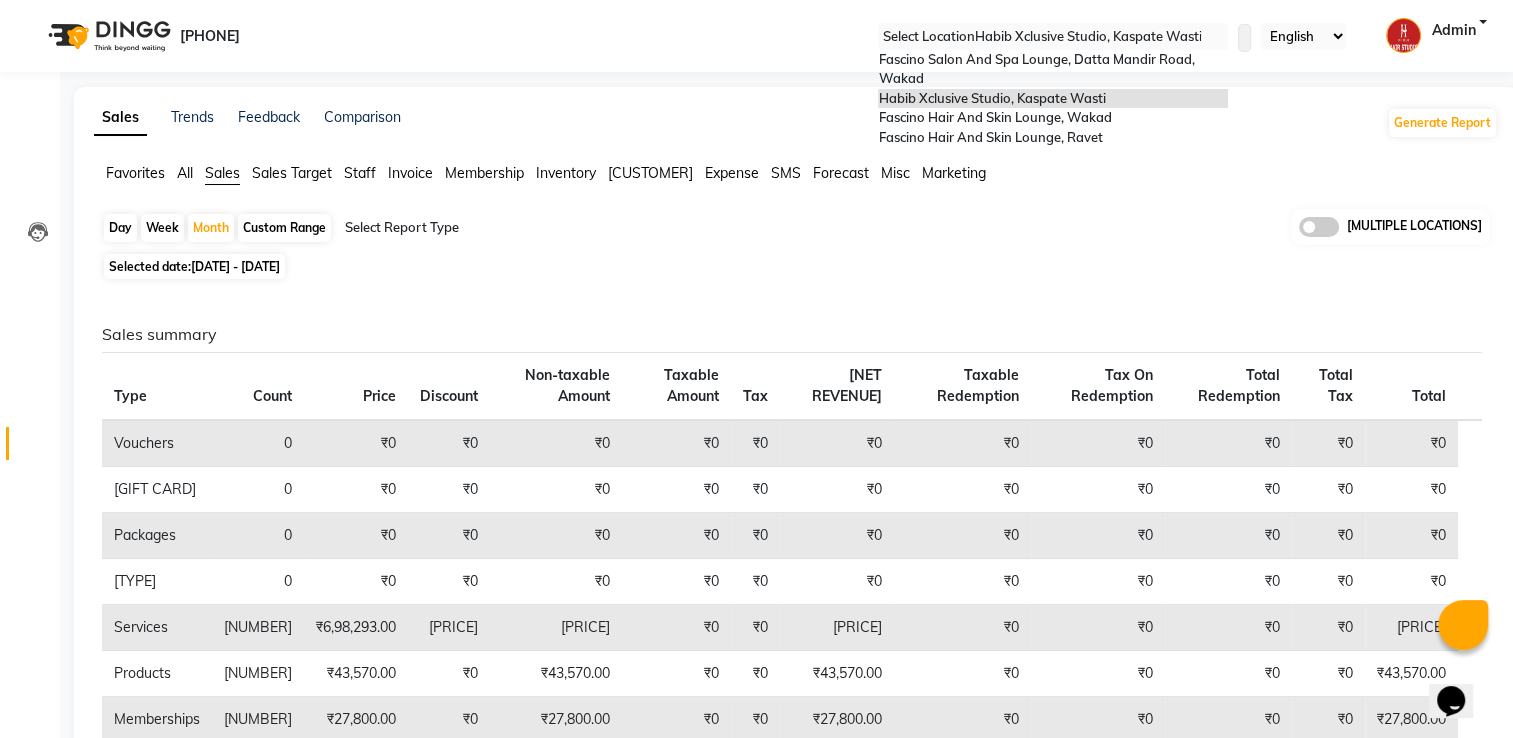 click at bounding box center [1053, 37] 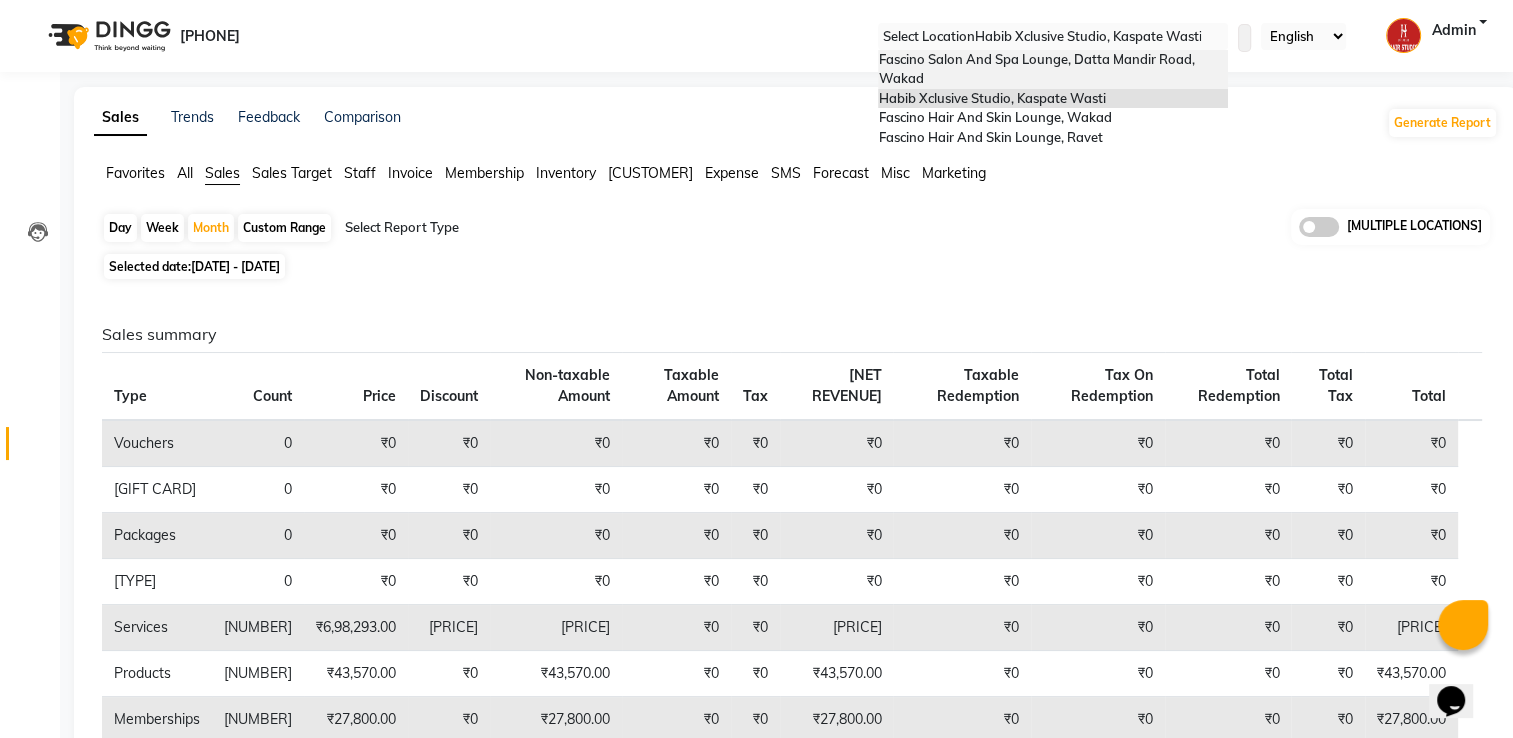 click on "Fascino Salon And Spa Lounge, Datta Mandir Road, Wakad" at bounding box center (1037, 69) 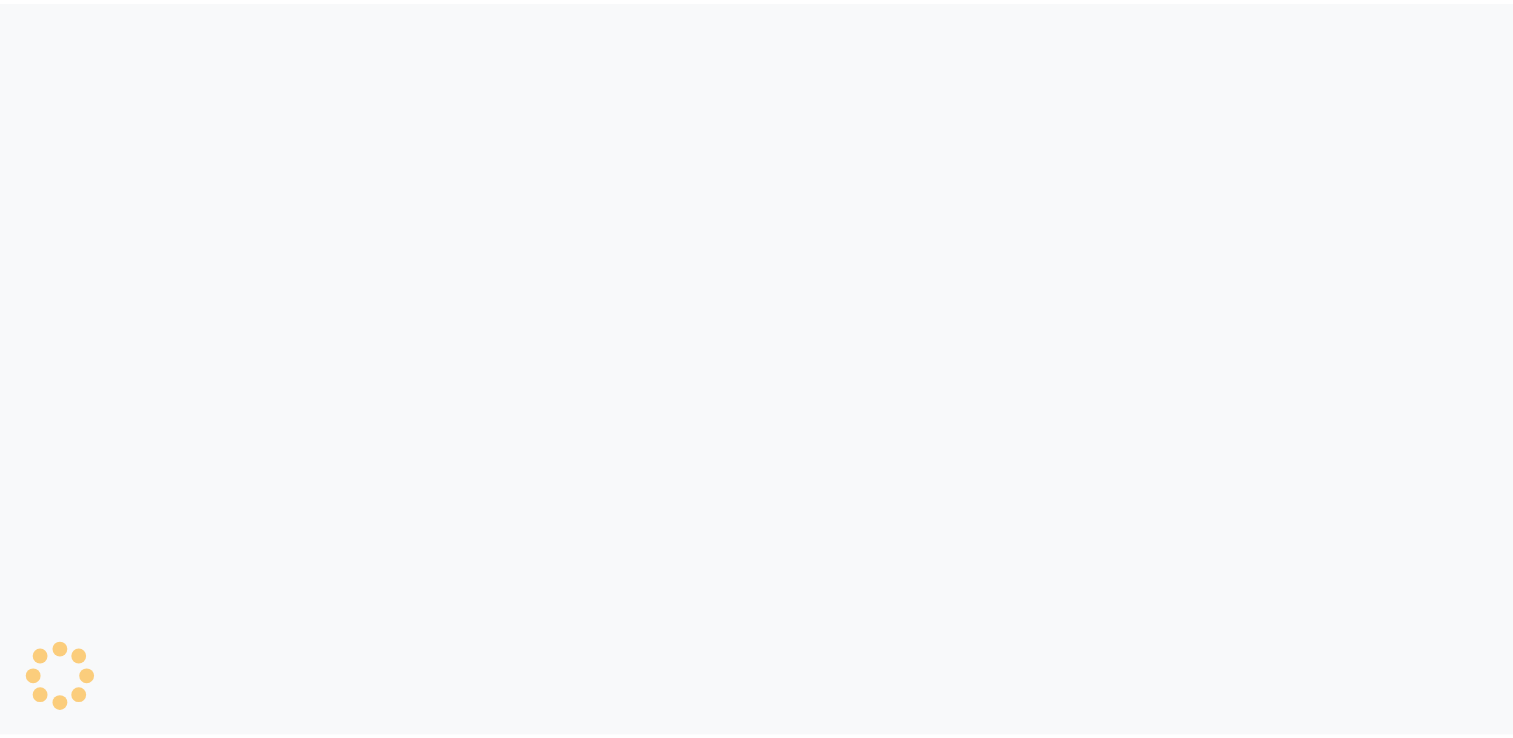 scroll, scrollTop: 0, scrollLeft: 0, axis: both 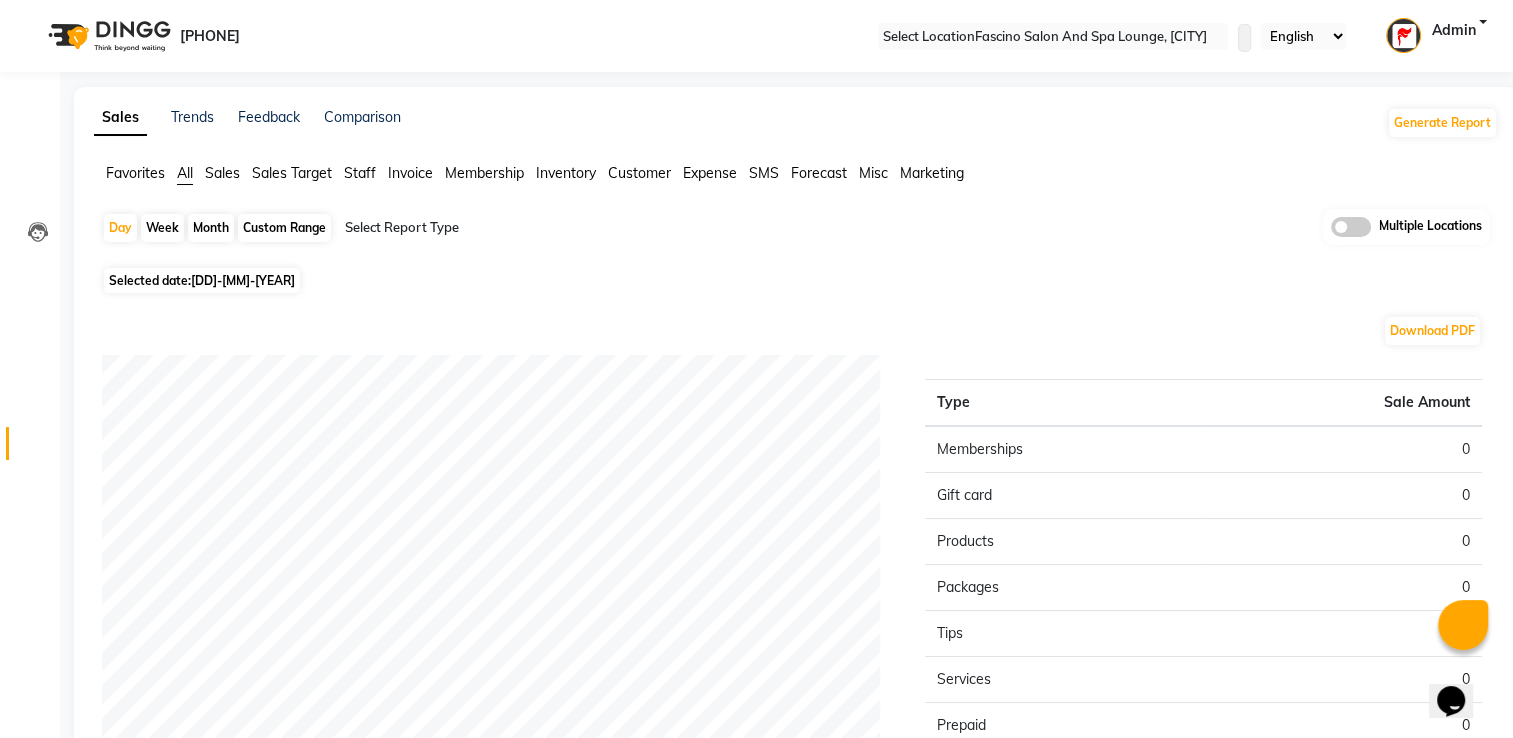 click on "Month" at bounding box center (211, 228) 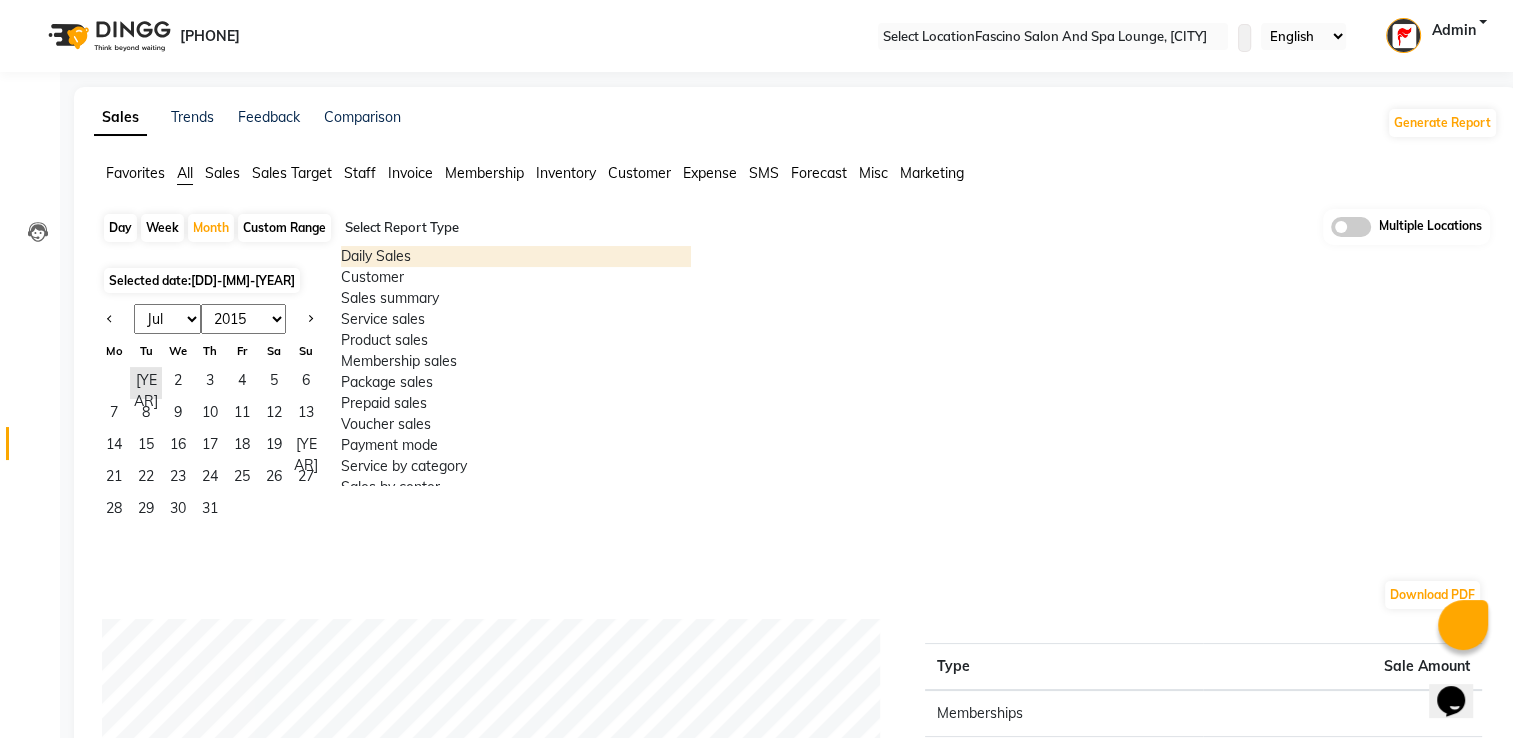 click at bounding box center (516, 228) 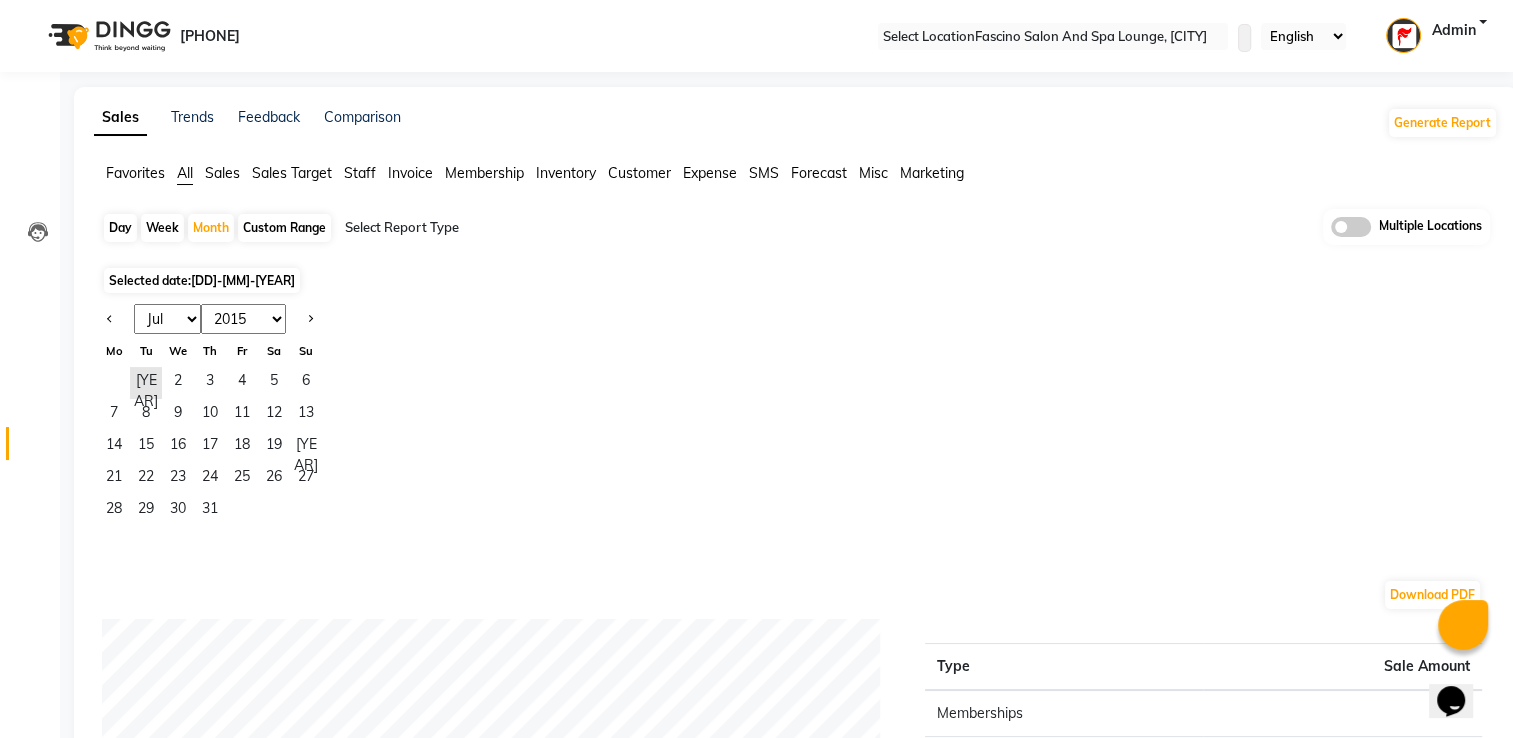 click on "Custom Range" at bounding box center (284, 228) 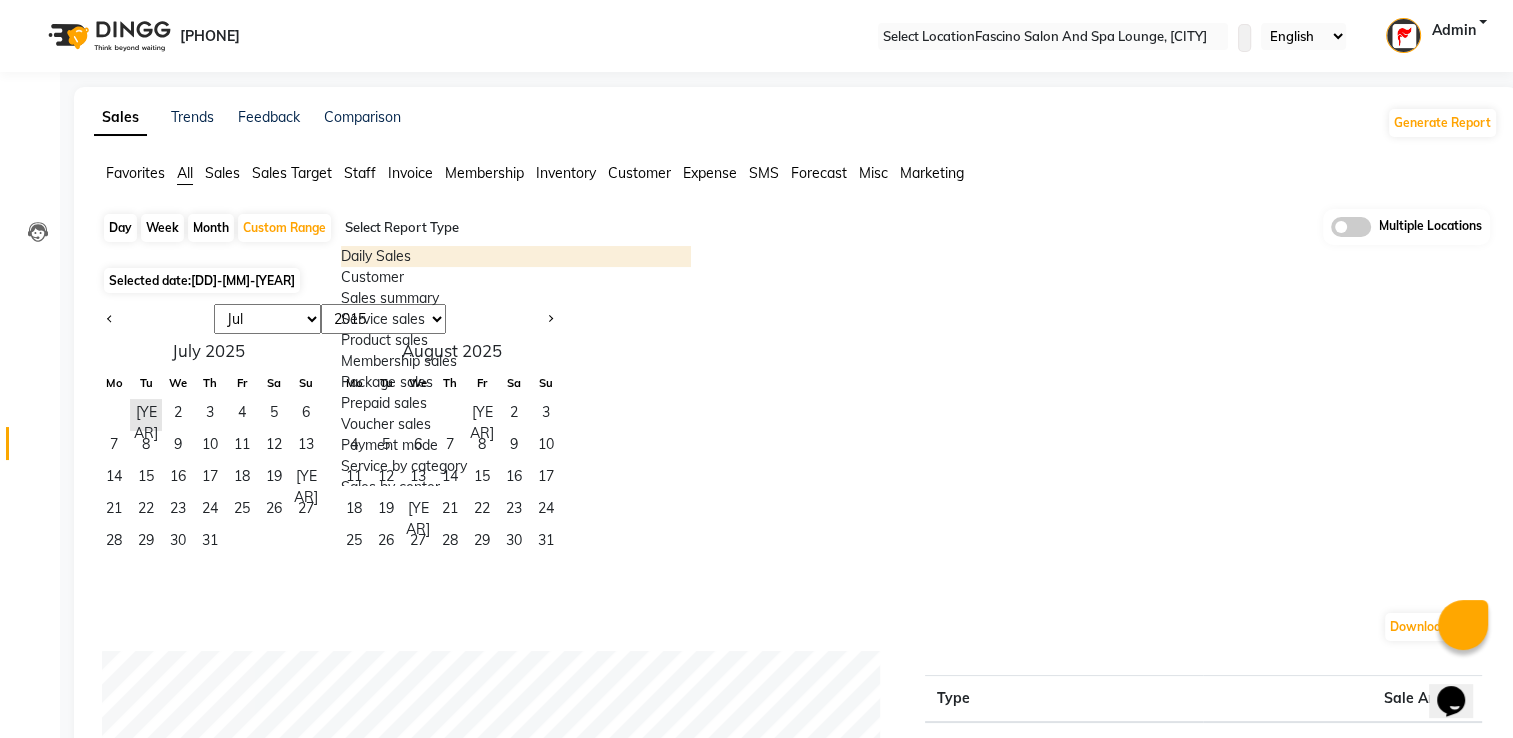 click at bounding box center (516, 228) 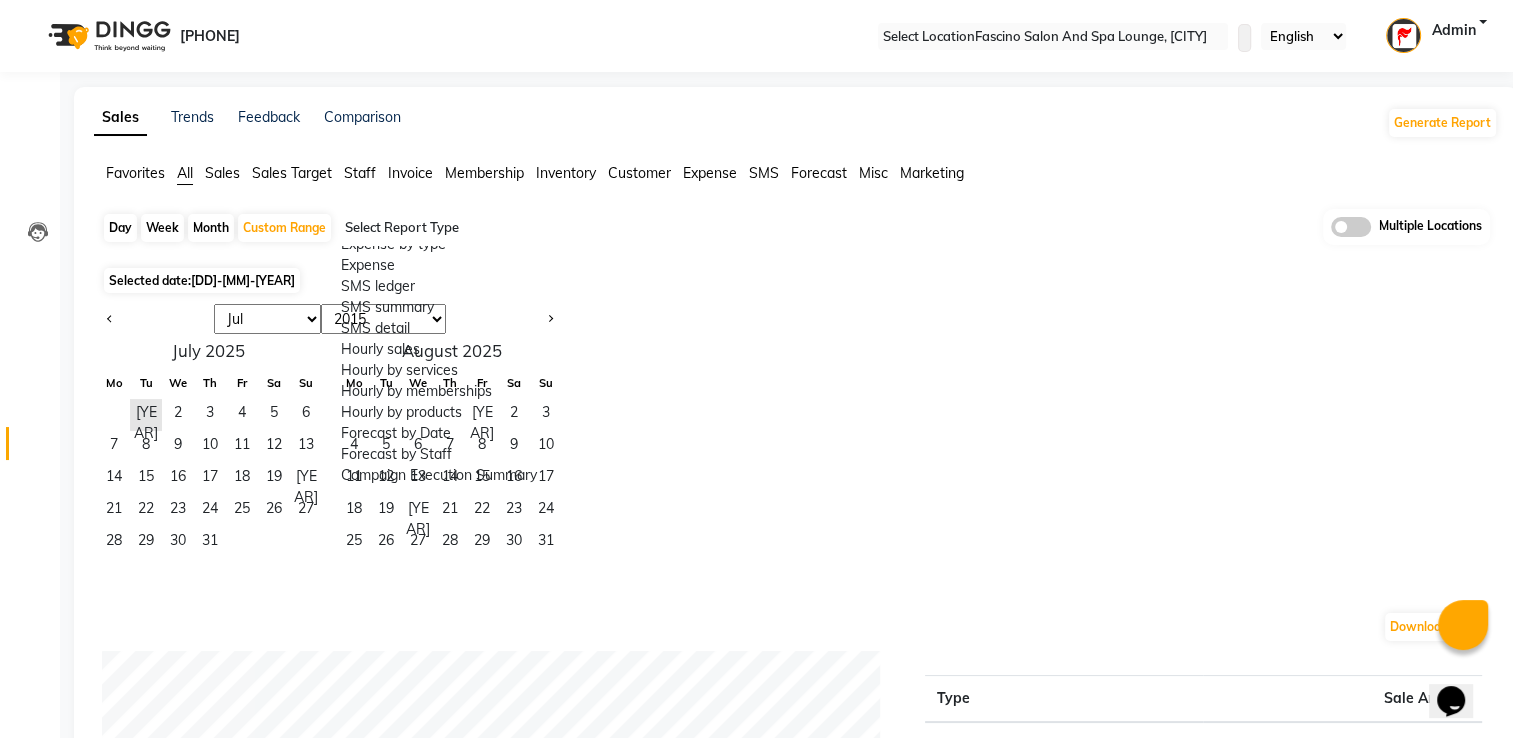 scroll, scrollTop: 4080, scrollLeft: 0, axis: vertical 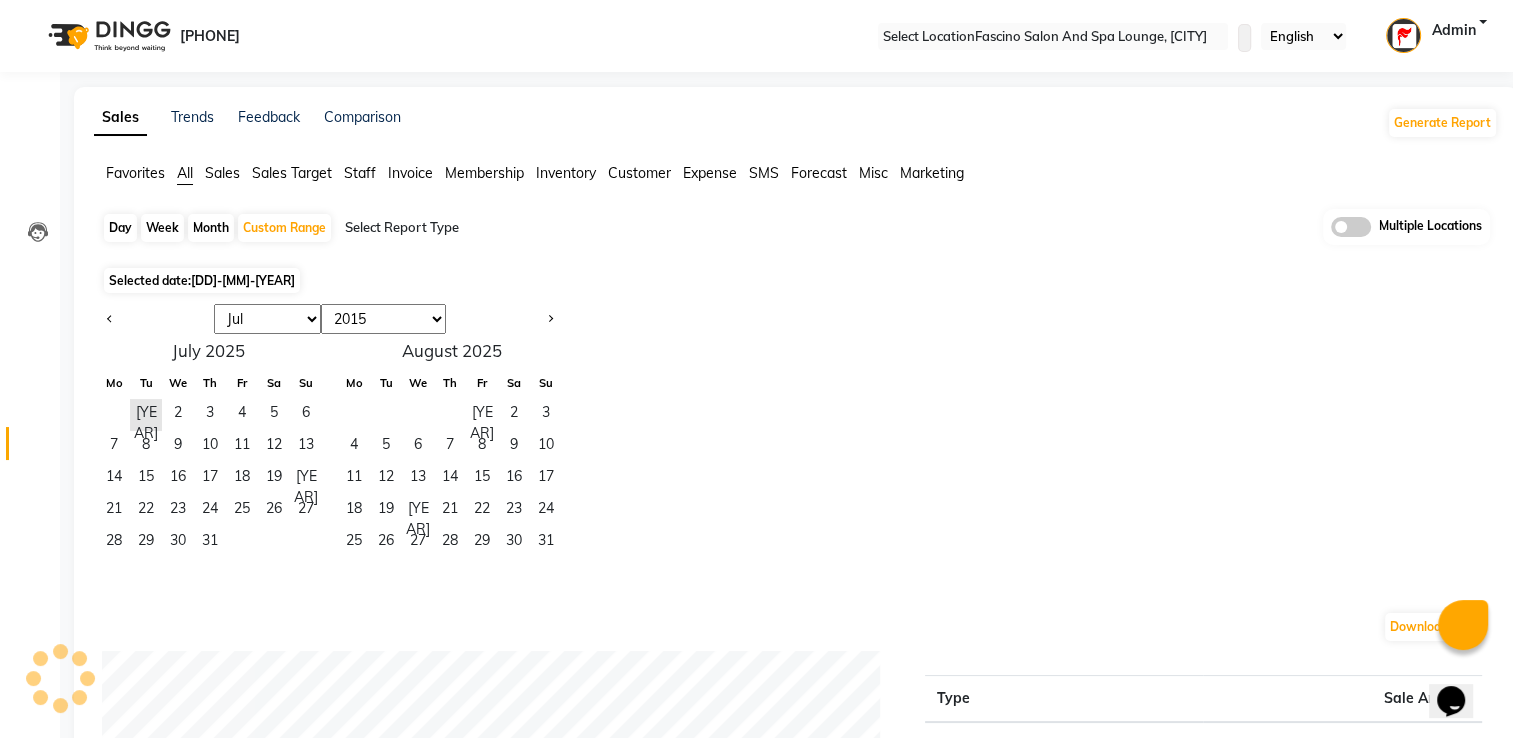 click on "Month" at bounding box center (211, 228) 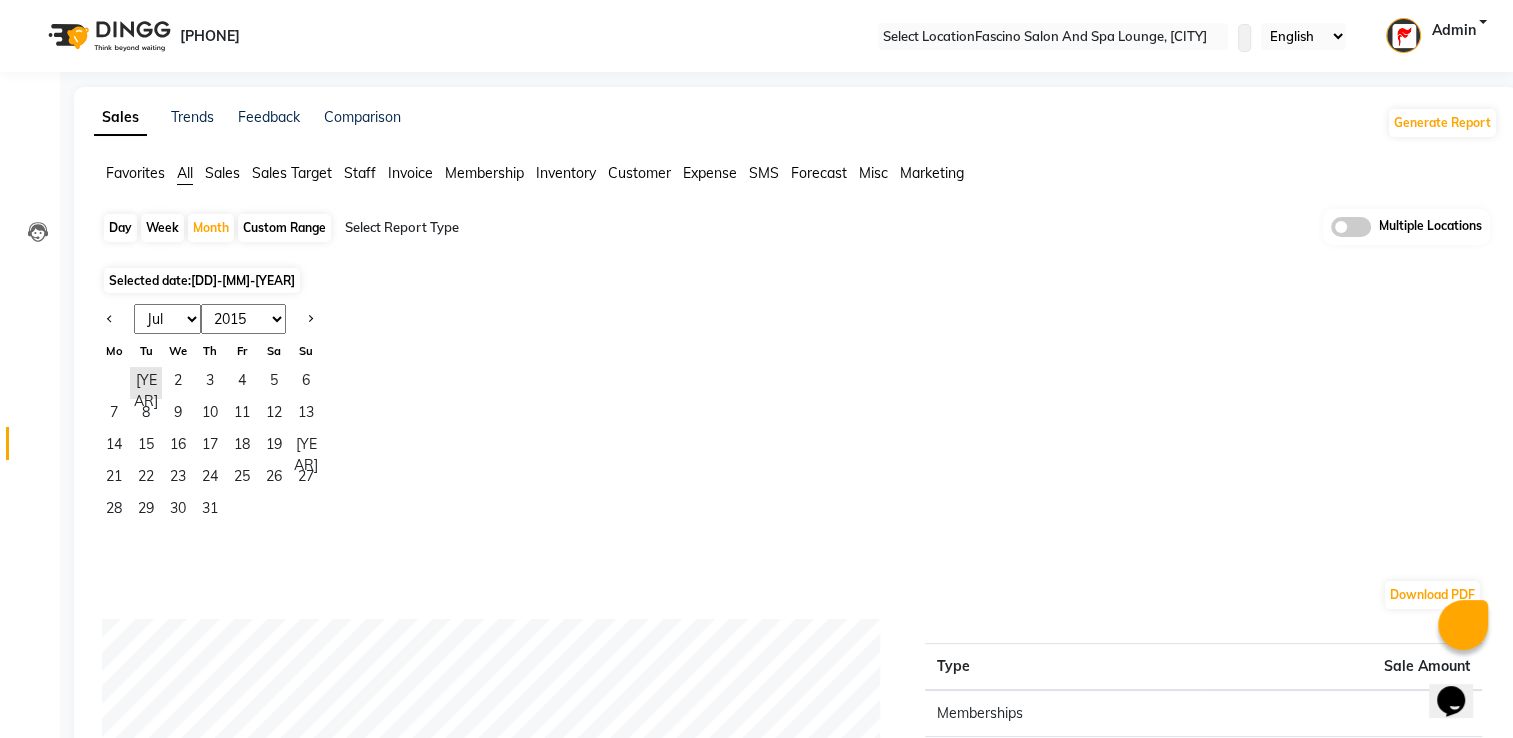 click on "Jan Feb Mar Apr May Jun Jul Aug Sep Oct Nov Dec" at bounding box center [167, 319] 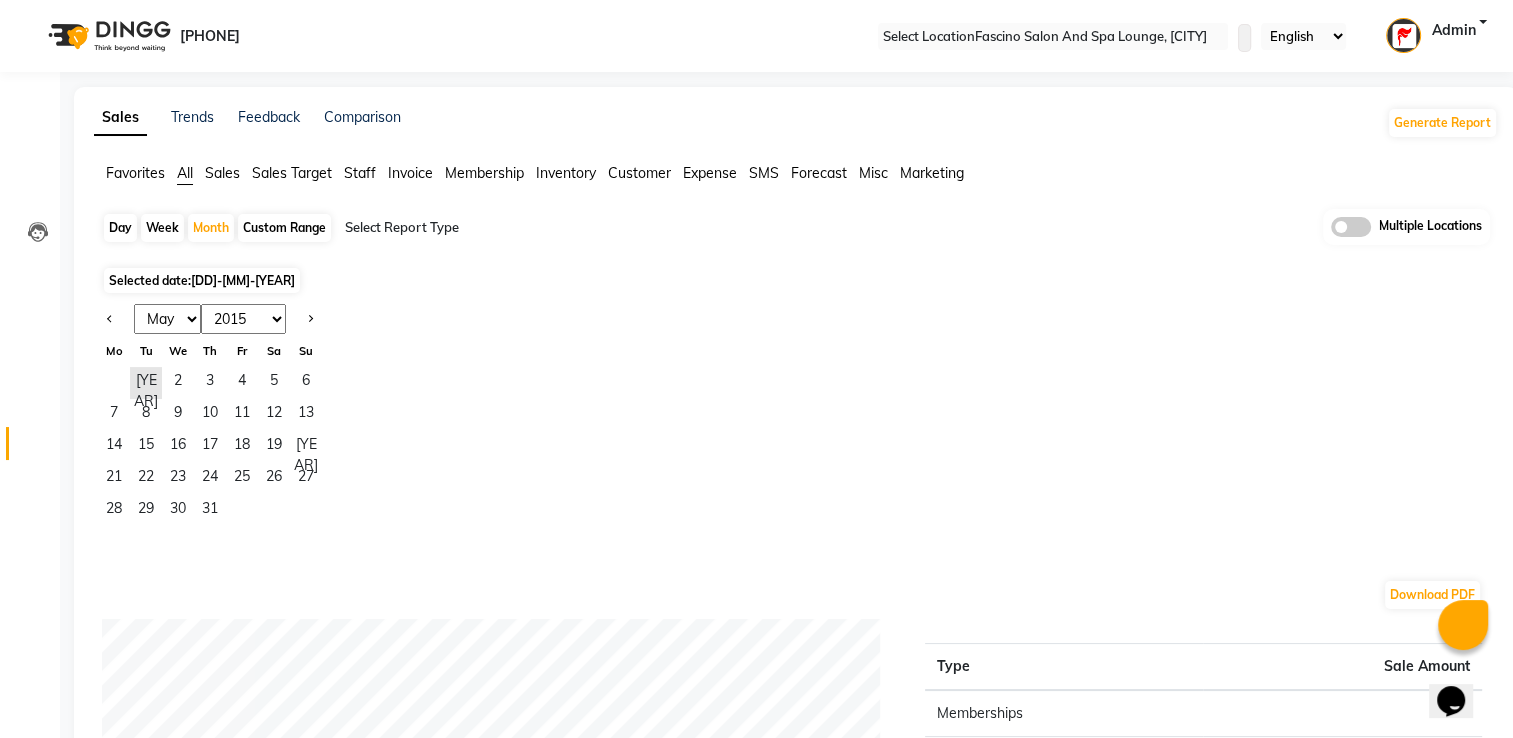 click on "Jan Feb Mar Apr May Jun Jul Aug Sep Oct Nov Dec" at bounding box center (167, 319) 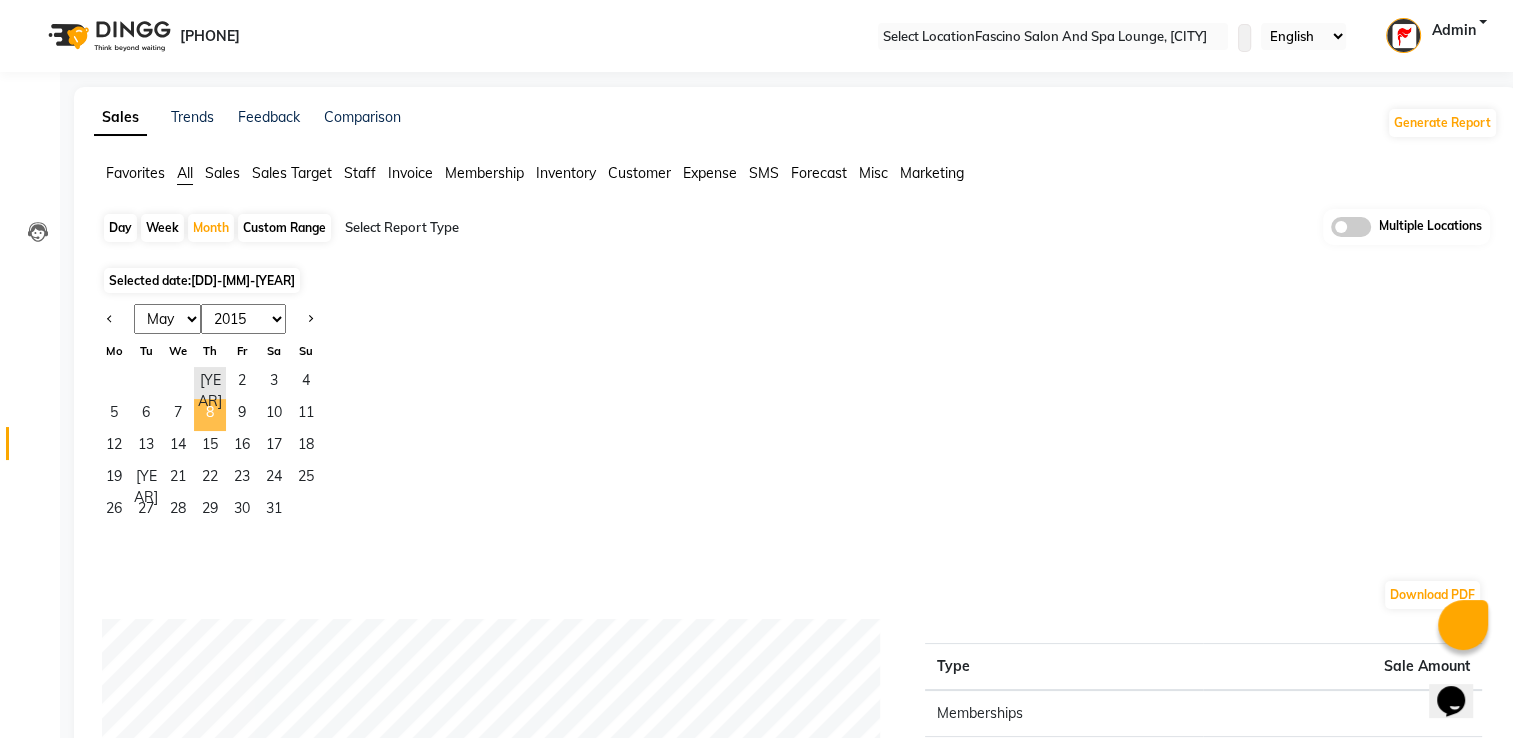 click on "8" at bounding box center (210, 415) 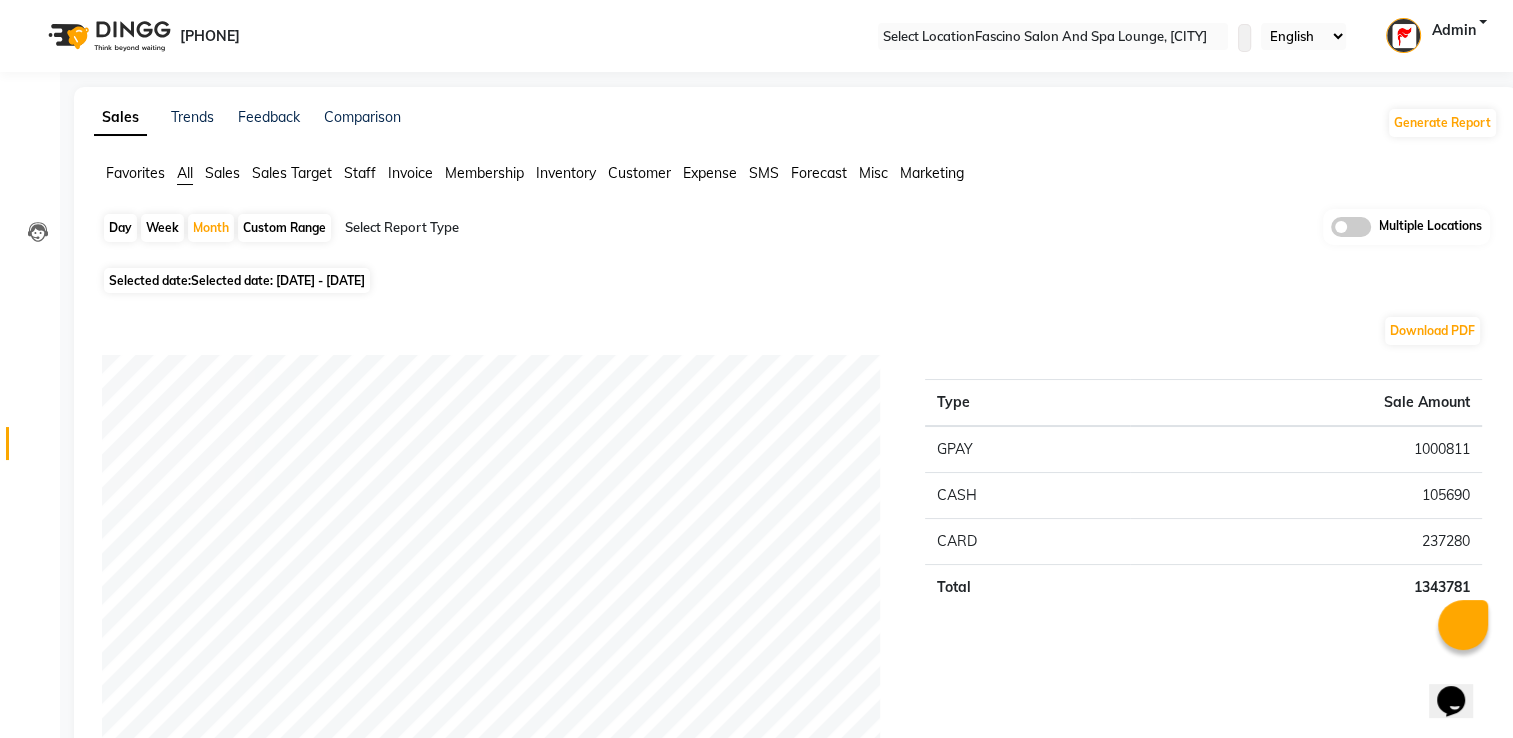 click on "Sales" at bounding box center [135, 173] 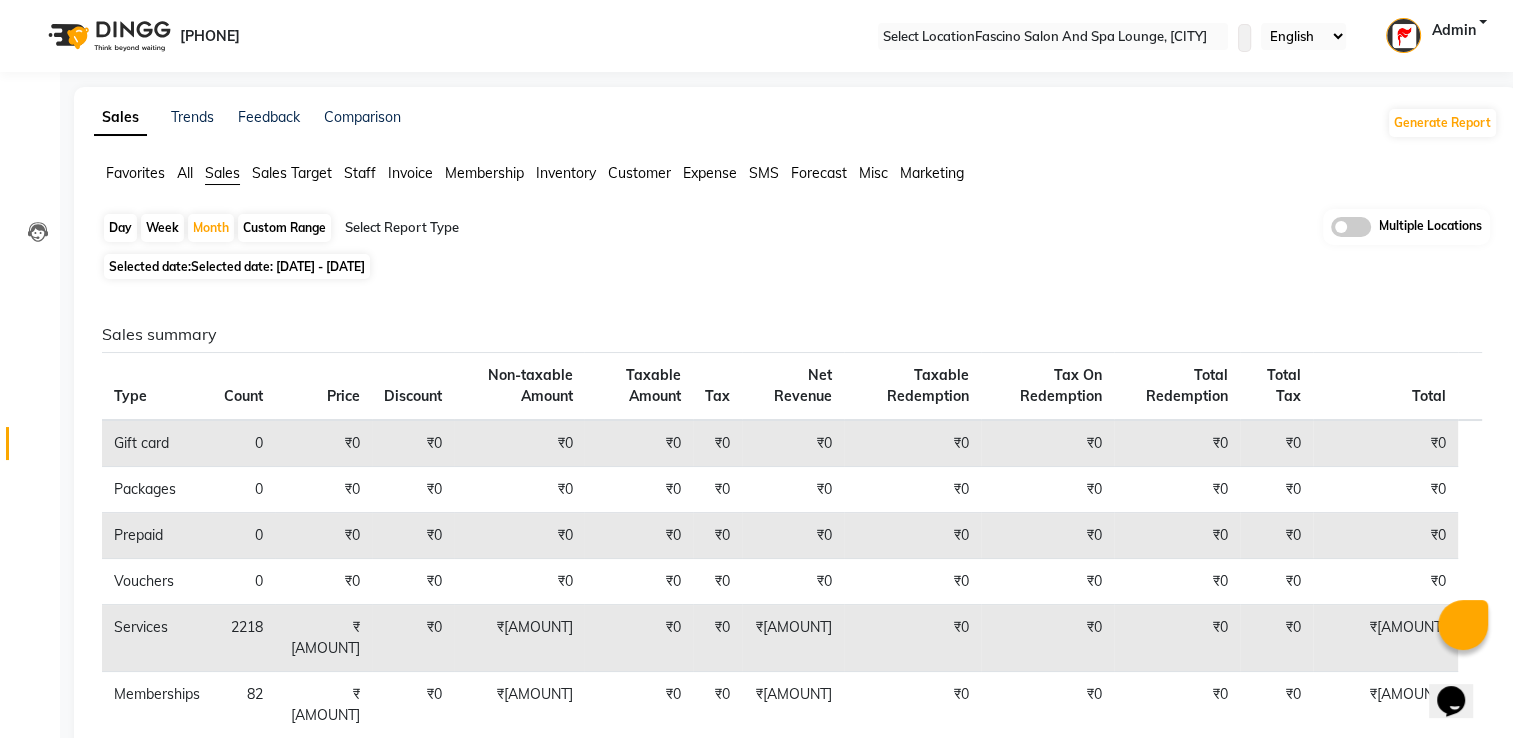 click on "Selected date:  01-05-2025 - 31-05-2025" at bounding box center [800, 266] 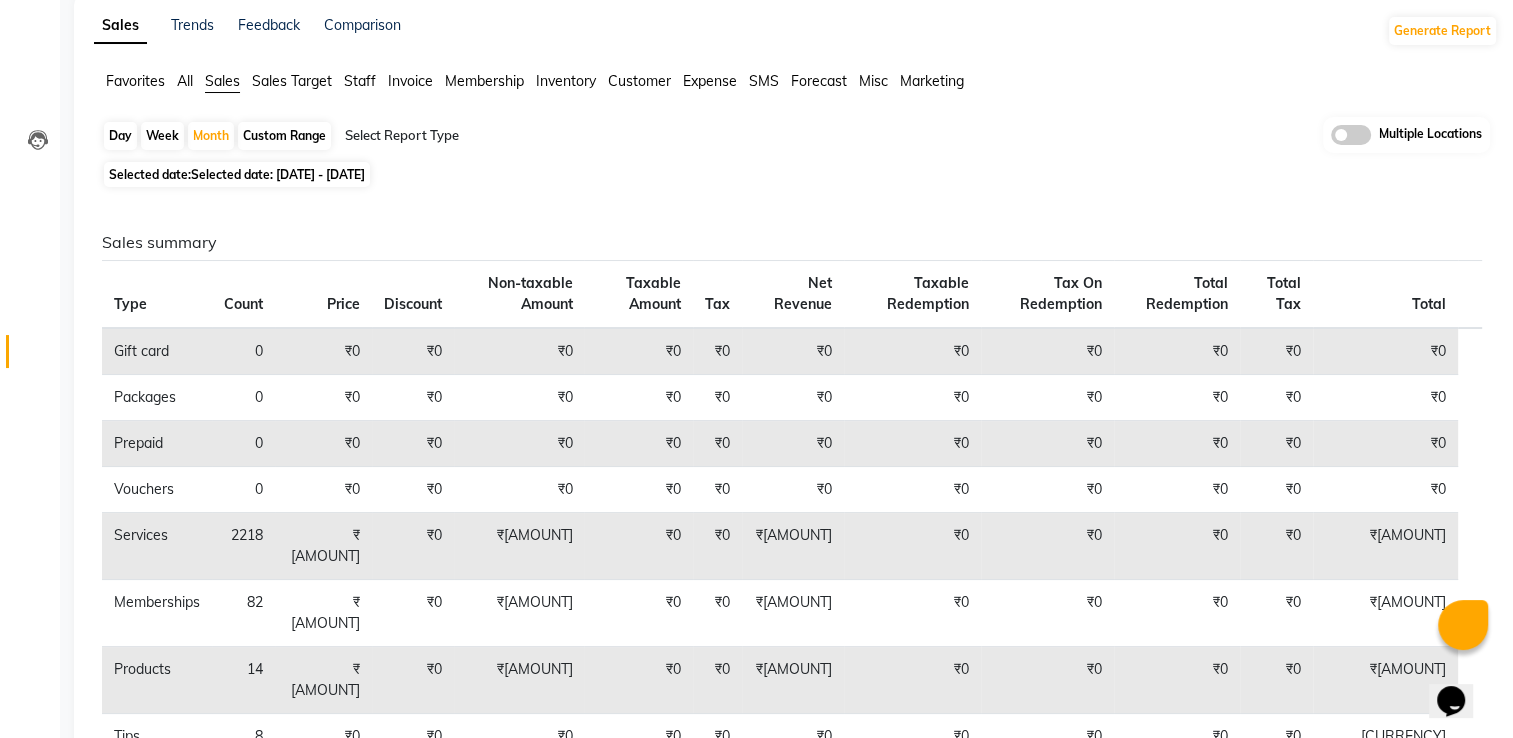 scroll, scrollTop: 120, scrollLeft: 0, axis: vertical 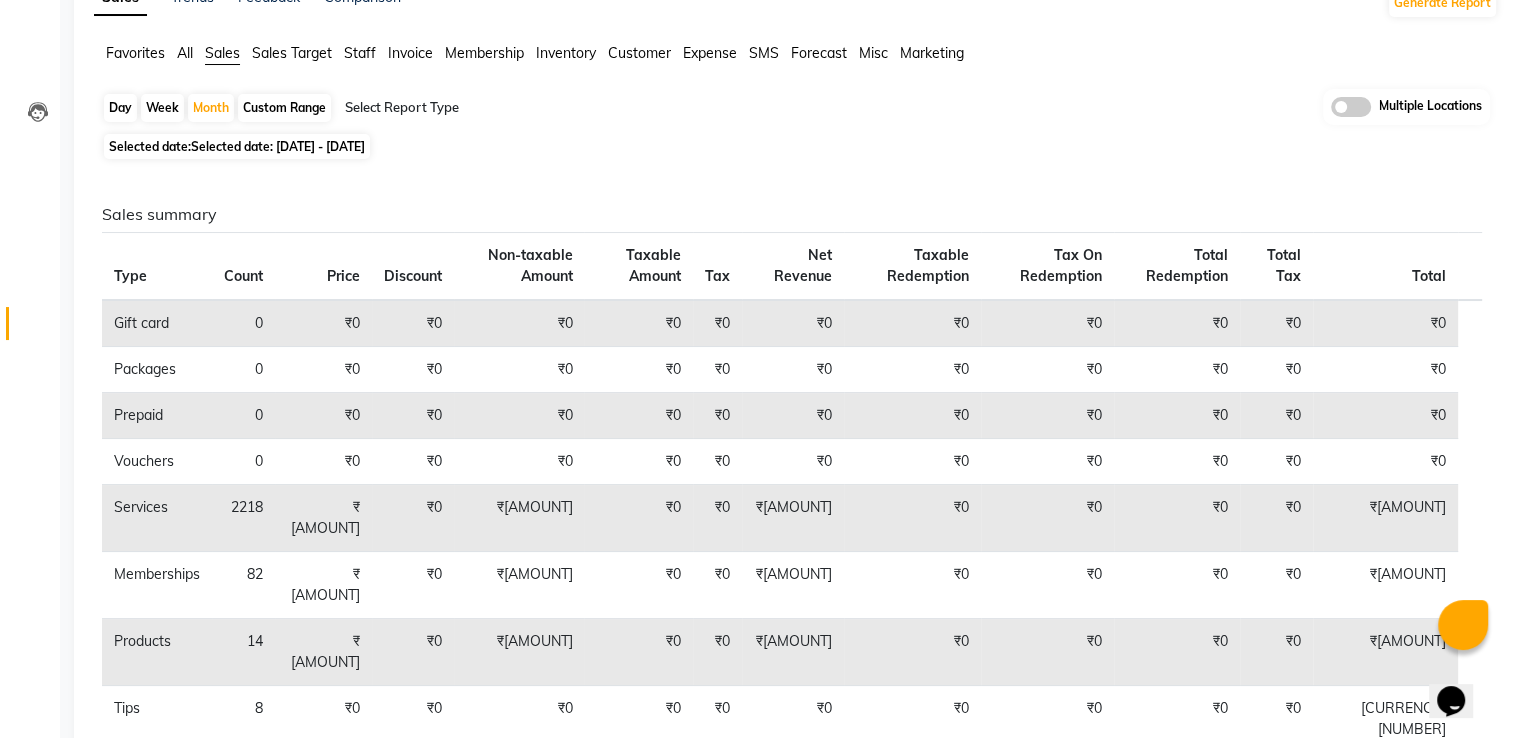 click on "Sales summary Type Count Price Discount Non-taxable Amount Taxable Amount Tax Net Revenue Taxable Redemption Tax On Redemption Total Redemption Total Tax Total  Gift card 0 ₹0 ₹0 ₹0 ₹0 ₹0 ₹0 ₹0 ₹0 ₹0 ₹0 ₹0  Packages 0 ₹0 ₹0 ₹0 ₹0 ₹0 ₹0 ₹0 ₹0 ₹0 ₹0 ₹0  Prepaid 0 ₹0 ₹0 ₹0 ₹0 ₹0 ₹0 ₹0 ₹0 ₹0 ₹0 ₹0  Vouchers 0 ₹0 ₹0 ₹0 ₹0 ₹0 ₹0 ₹0 ₹0 ₹0 ₹0 ₹0  Services 2218 ₹12,93,506.00 ₹0 ₹12,93,506.00 ₹0 ₹0 ₹12,93,506.00 ₹0 ₹0 ₹0 ₹0 ₹12,93,506.00  Memberships 82 ₹33,550.00 ₹0 ₹33,550.00 ₹0 ₹0 ₹33,550.00 ₹0 ₹0 ₹0 ₹0 ₹33,550.00  Products 14 ₹16,725.00 ₹0 ₹16,725.00 ₹0 ₹0 ₹16,725.00 ₹0 ₹0 ₹0 ₹0 ₹16,725.00  Tips 8 ₹0 ₹0 ₹0 ₹0 ₹0 ₹0 ₹0 ₹0 ₹0 ₹0 ₹295.00  Fee 0 ₹0 ₹0 ₹0 ₹0 ₹0 ₹0 ₹0 ₹0 ₹0 ₹0 ₹0 Payment mode Payment Mode Count Total Redemption Tip Fee Advance Amount Invoice Amount  GPAY 1073 ₹10,00,811.00 ₹0 ₹295.00 ₹0 ₹0  CASH 123" at bounding box center [792, 635] 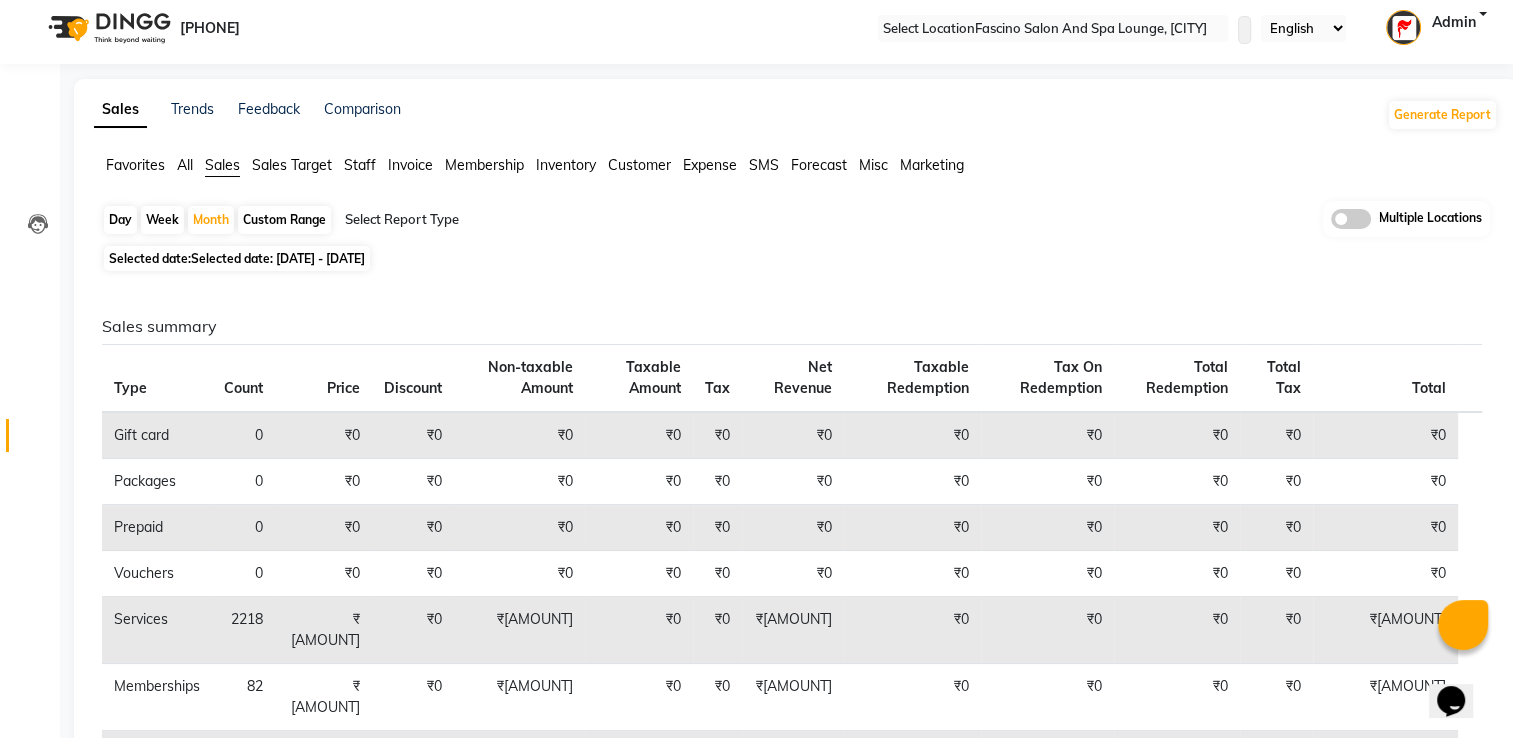 scroll, scrollTop: 0, scrollLeft: 0, axis: both 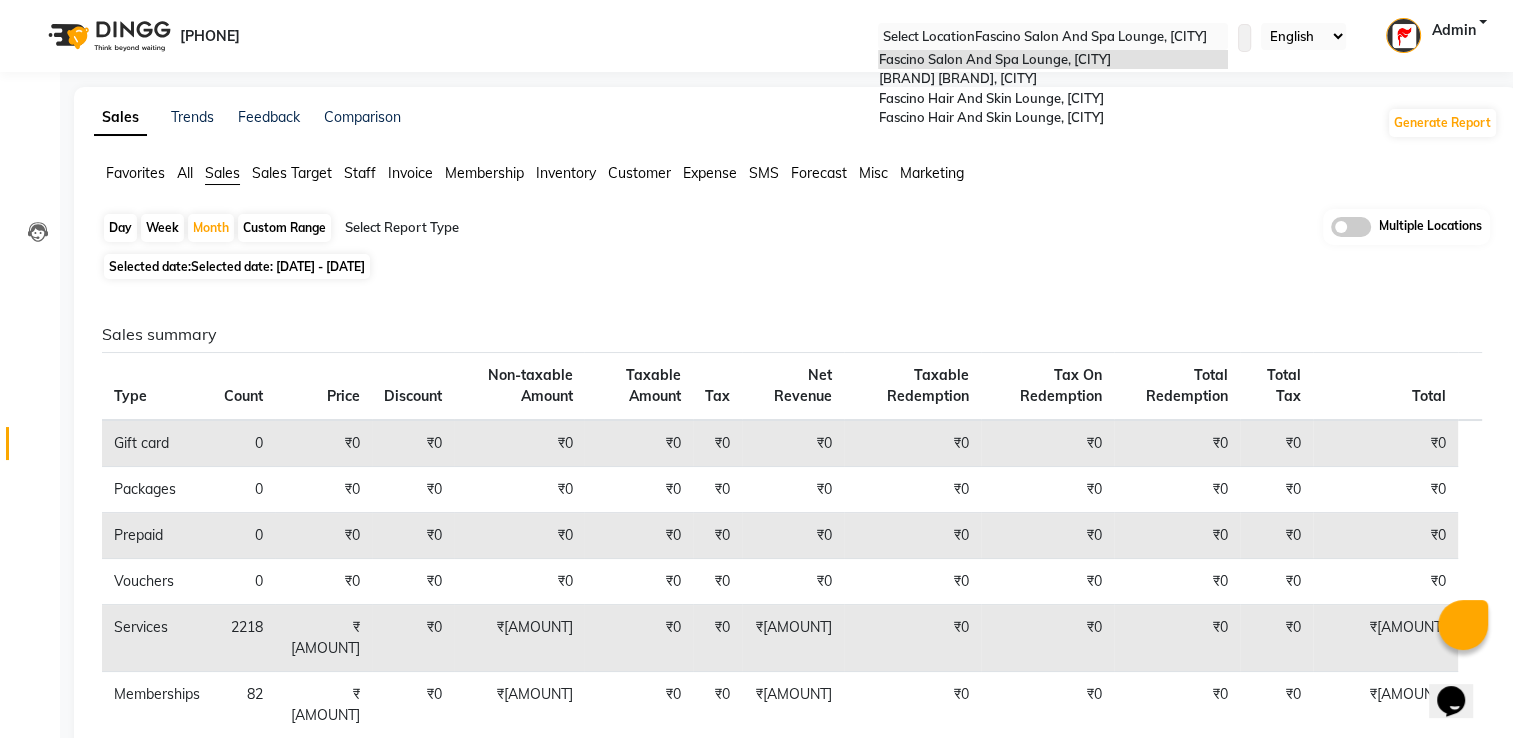 click at bounding box center (1053, 37) 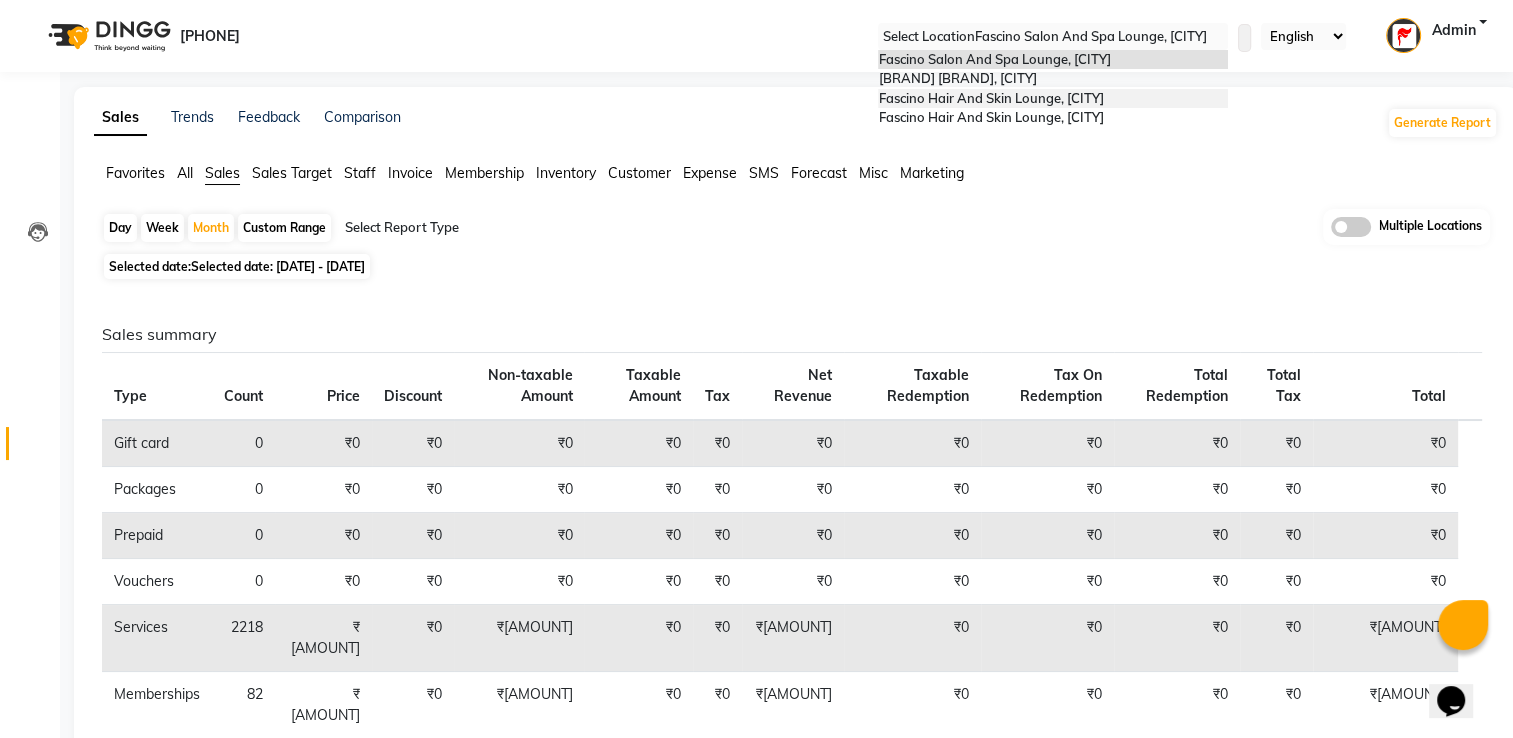 click on "Fascino Hair And Skin Lounge, Wakad" at bounding box center (990, 98) 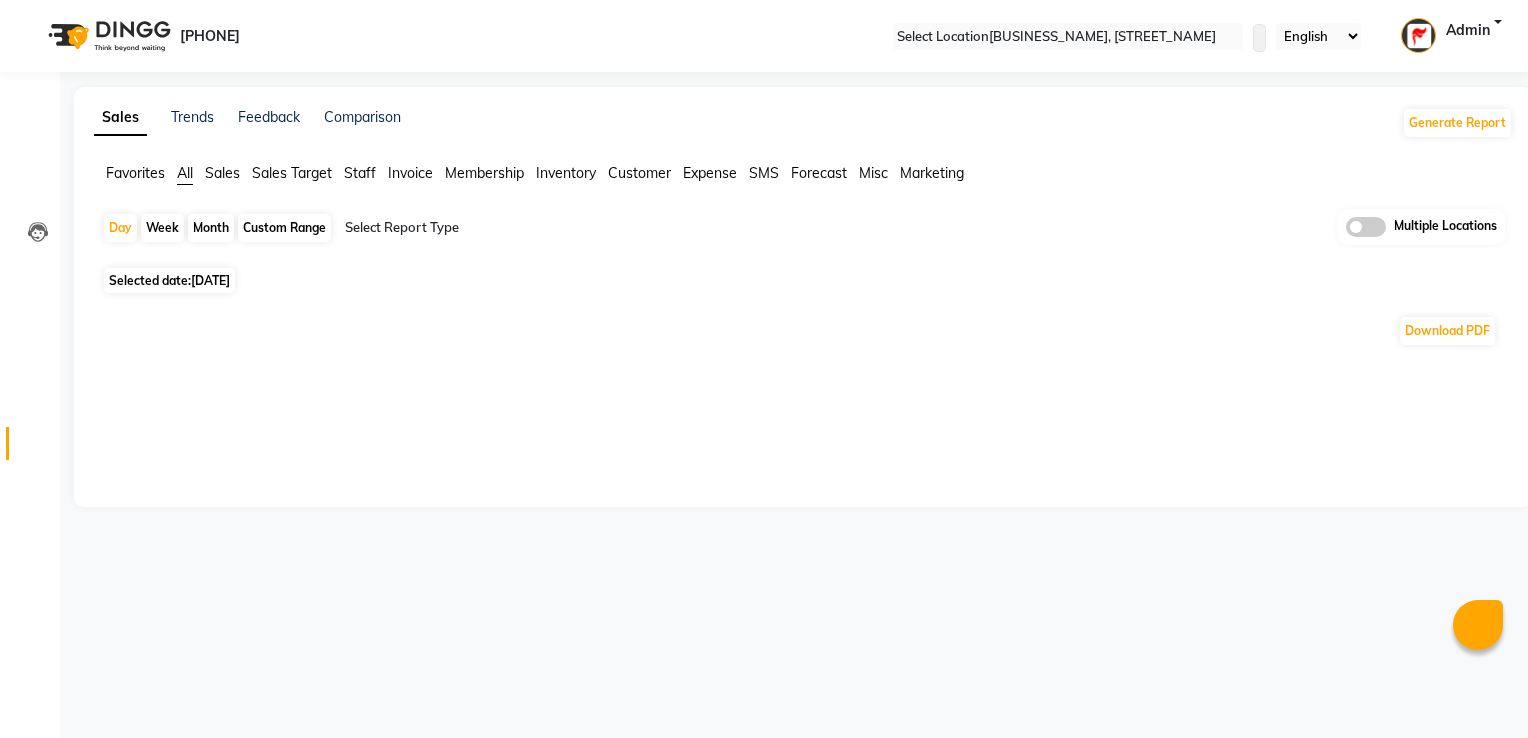 scroll, scrollTop: 0, scrollLeft: 0, axis: both 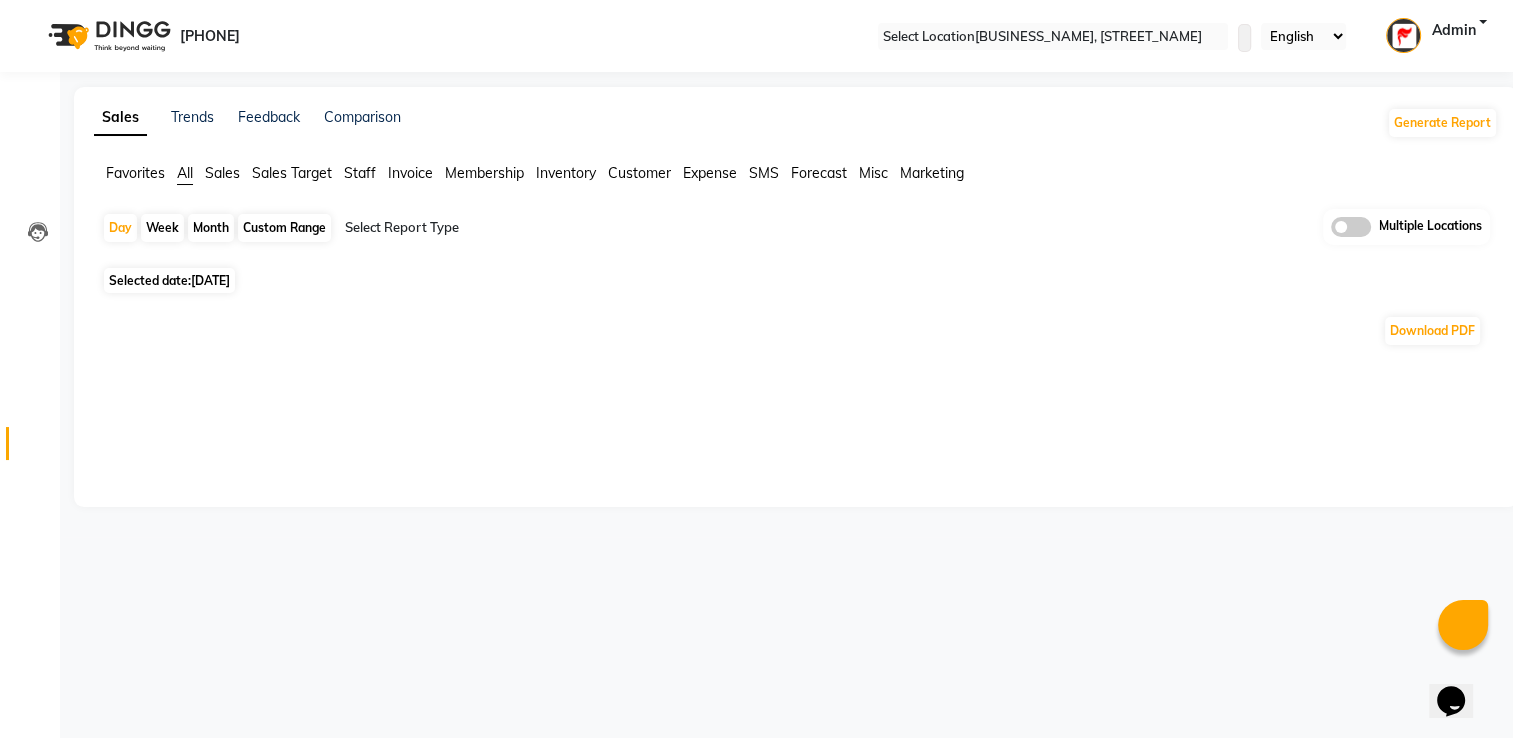click on "Month" at bounding box center (211, 228) 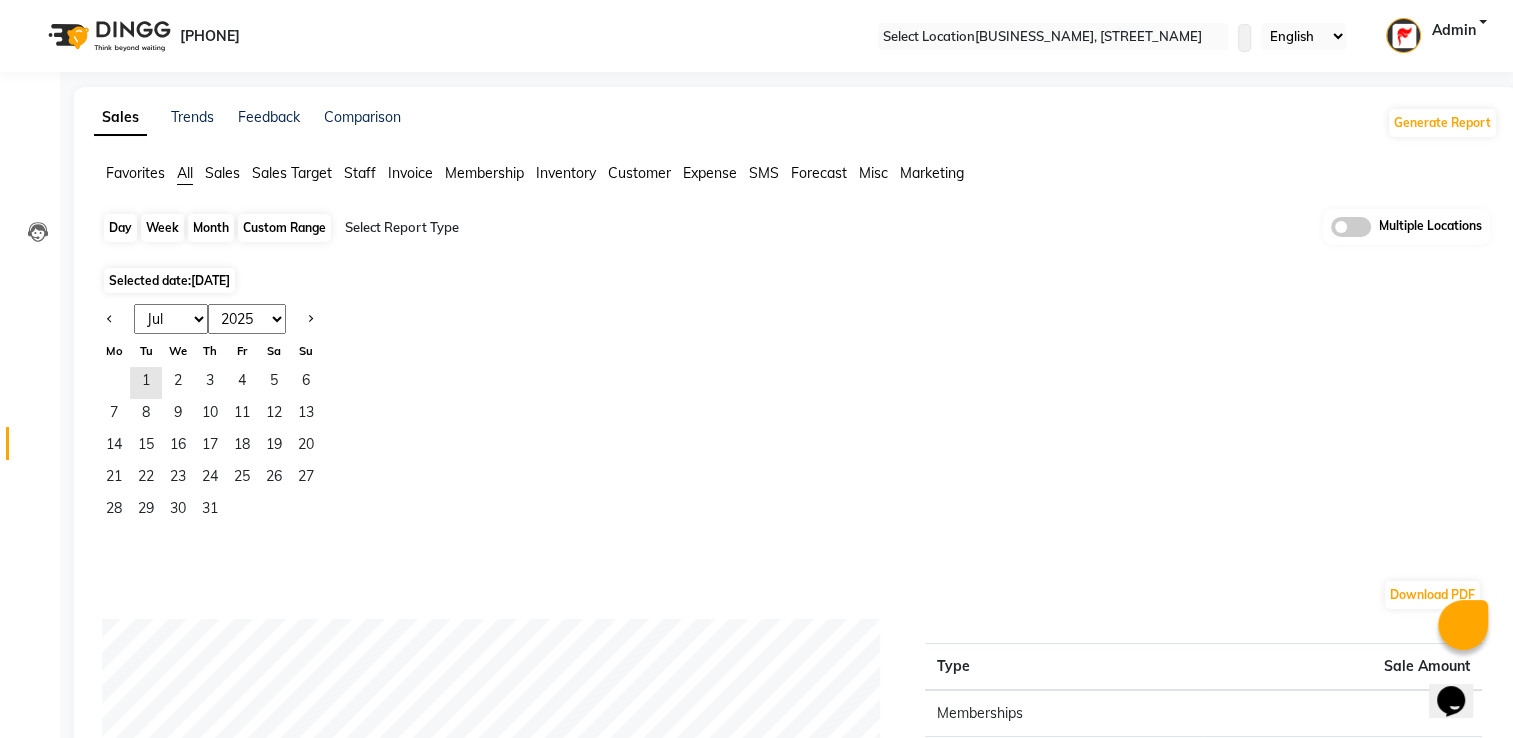 click on "Month" at bounding box center (211, 228) 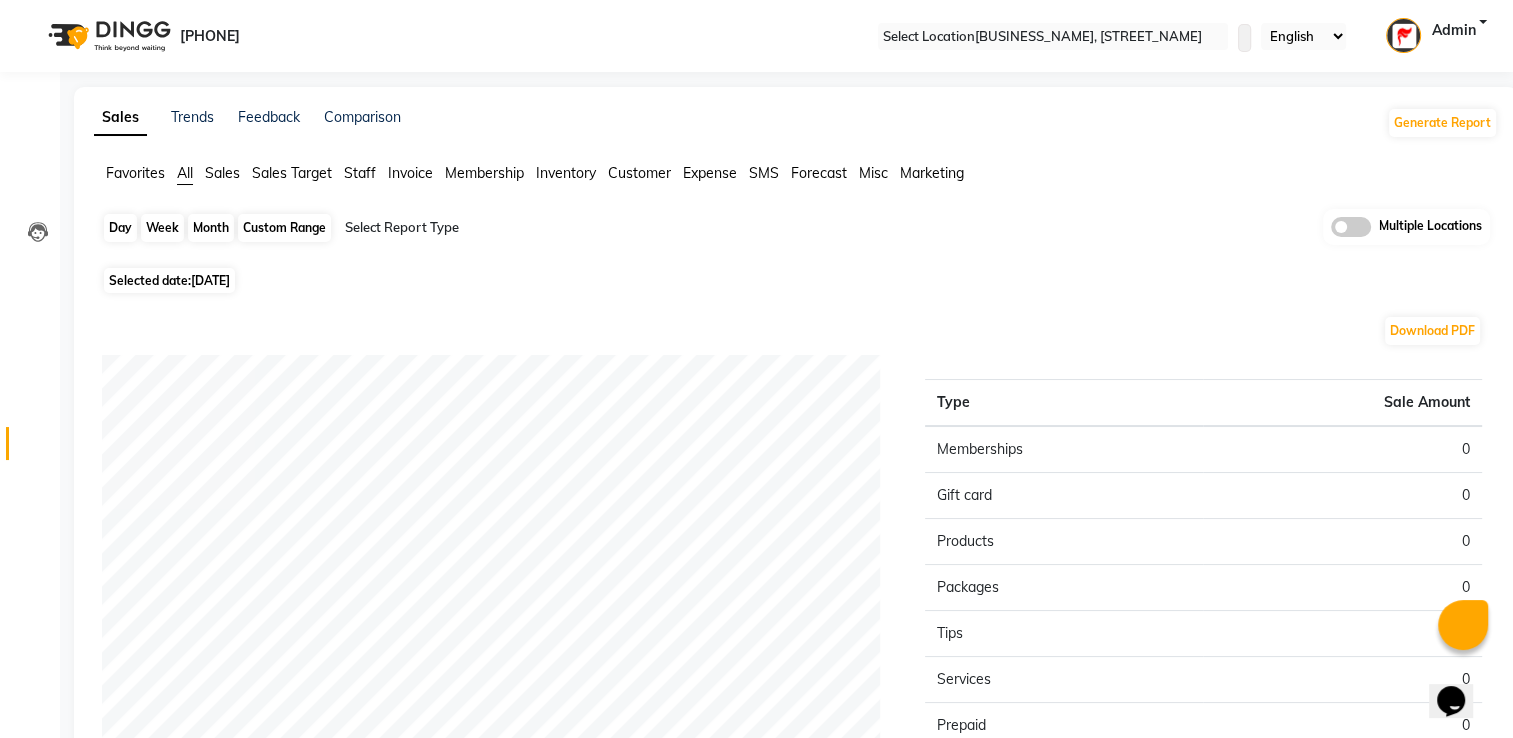 click on "Month" at bounding box center (211, 228) 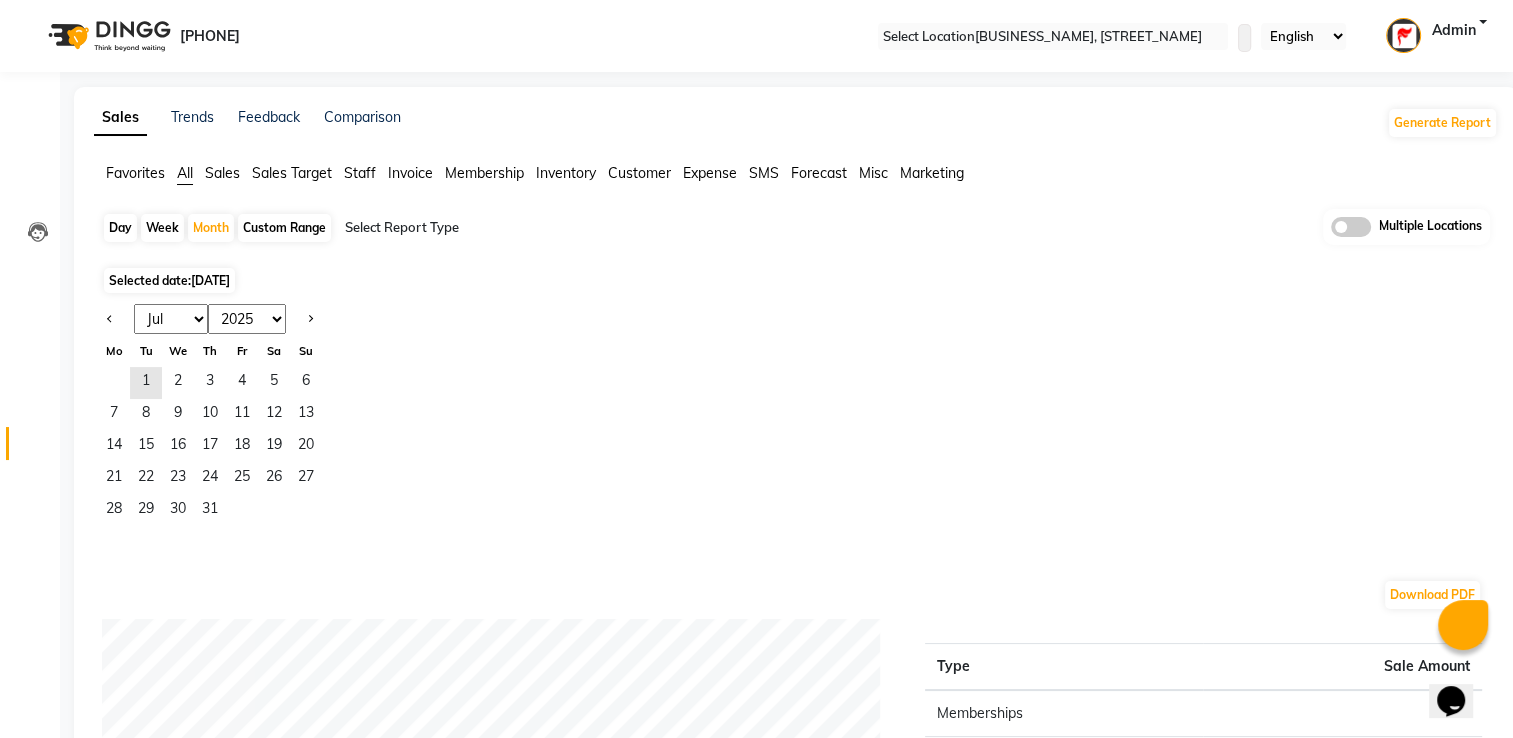click on "Jan Feb Mar Apr May Jun Jul Aug Sep Oct Nov Dec" at bounding box center (171, 319) 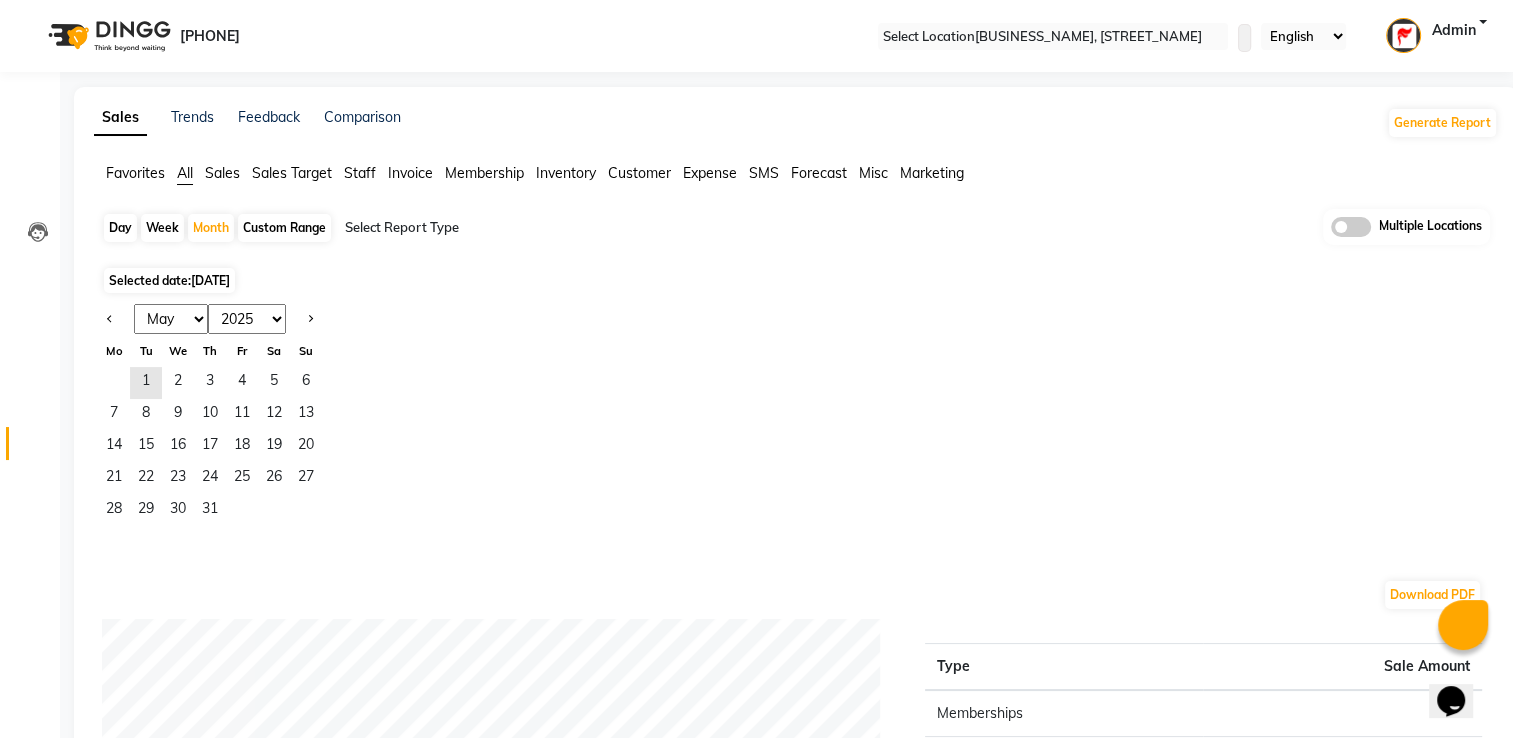 click on "Jan Feb Mar Apr May Jun Jul Aug Sep Oct Nov Dec" at bounding box center [171, 319] 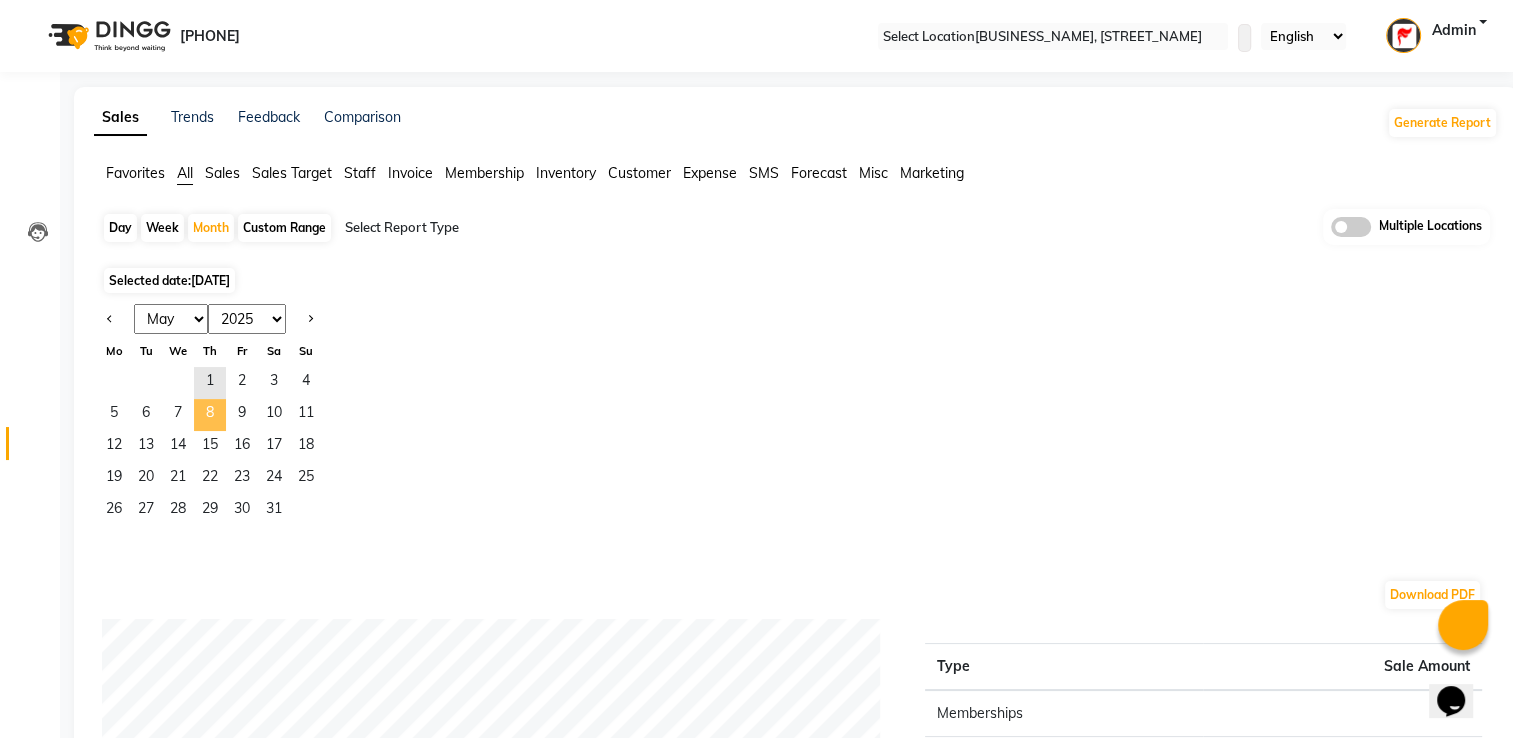 click on "8" at bounding box center (210, 415) 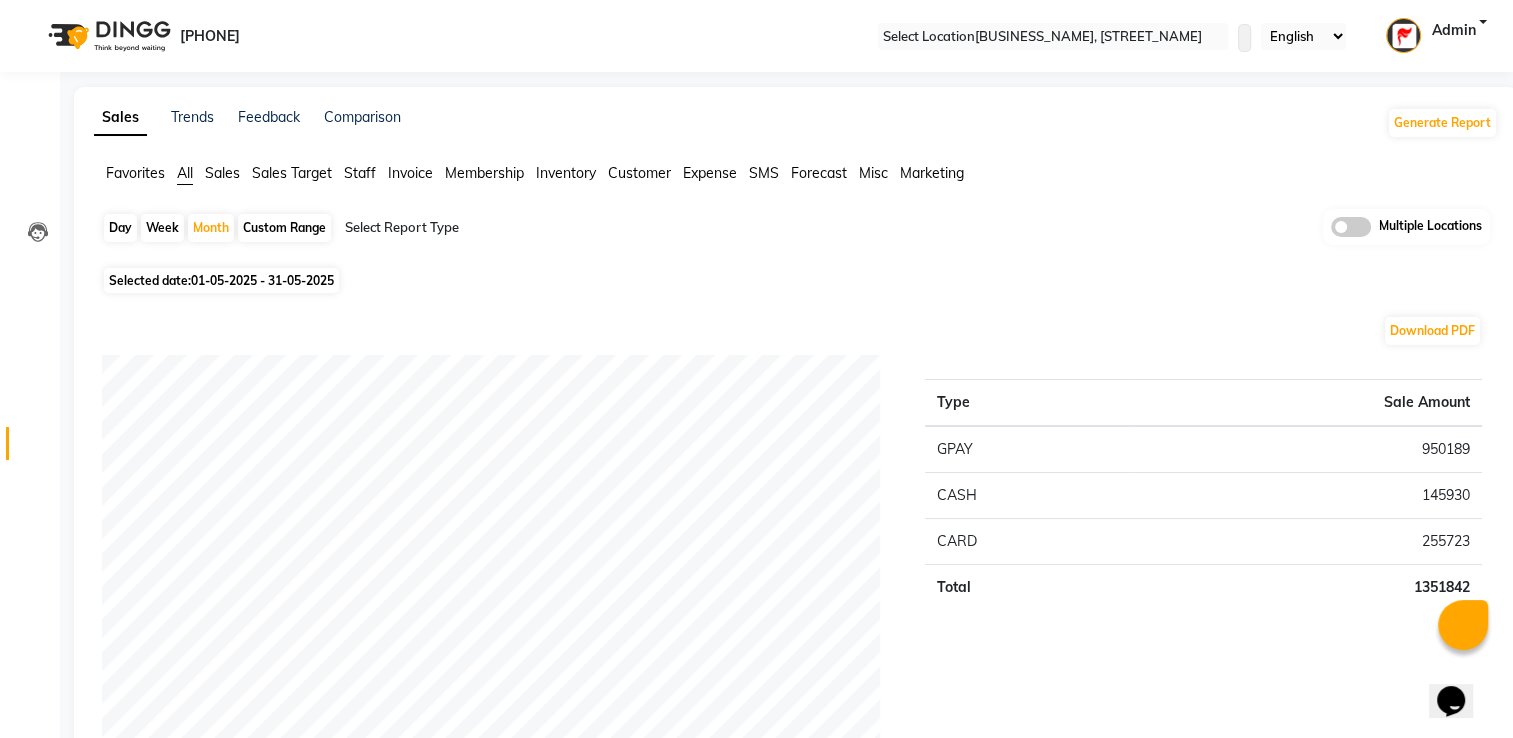 click on "Sales" at bounding box center (135, 173) 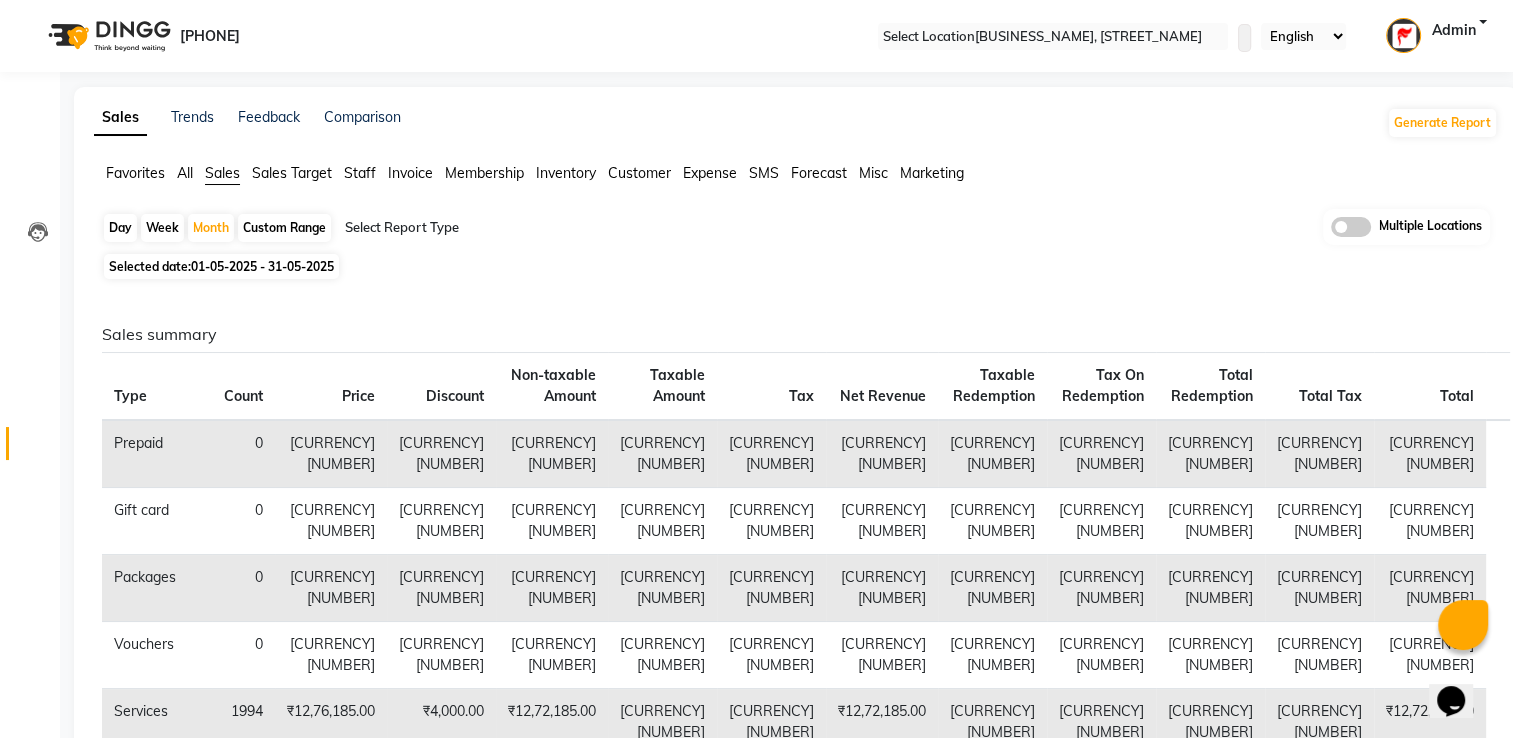 click on "Sales summary Type Count Price Discount Non-taxable Amount Taxable Amount Tax Net Revenue Taxable Redemption Tax On Redemption Total Redemption Total Tax Total  Prepaid 0 ₹0 ₹0 ₹0 ₹0 ₹0 ₹0 ₹0 ₹0 ₹0 ₹0 ₹0  Gift card 0 ₹0 ₹0 ₹0 ₹0 ₹0 ₹0 ₹0 ₹0 ₹0 ₹0 ₹0  Packages 0 ₹0 ₹0 ₹0 ₹0 ₹0 ₹0 ₹0 ₹0 ₹0 ₹0 ₹0  Vouchers 0 ₹0 ₹0 ₹0 ₹0 ₹0 ₹0 ₹0 ₹0 ₹0 ₹0 ₹0  Services 1994 ₹12,76,185.00 ₹4,000.00 ₹12,72,185.00 ₹0 ₹0 ₹12,72,185.00 ₹0 ₹0 ₹0 ₹0 ₹12,72,185.00  Products 39 ₹43,362.00 ₹2,205.00 ₹41,157.00 ₹0 ₹0 ₹41,157.00 ₹0 ₹0 ₹0 ₹0 ₹41,157.00  Memberships 103 ₹38,500.00 ₹0 ₹38,500.00 ₹0 ₹0 ₹38,500.00 ₹0 ₹0 ₹0 ₹0 ₹38,500.00  Tips 1 ₹0 ₹0 ₹0 ₹0 ₹0 ₹0 ₹0 ₹0 ₹0 ₹0 ₹100.00  Fee 0 ₹0 ₹0 ₹0 ₹0 ₹0 ₹0 ₹0 ₹0 ₹0 ₹0 ₹0 Payment mode Payment Mode Count Total Redemption Tip Fee Advance Amount Invoice Amount  GPAY 1084 ₹9,50,189.00 ₹0 ₹0 ₹0 ₹0" at bounding box center (792, 808) 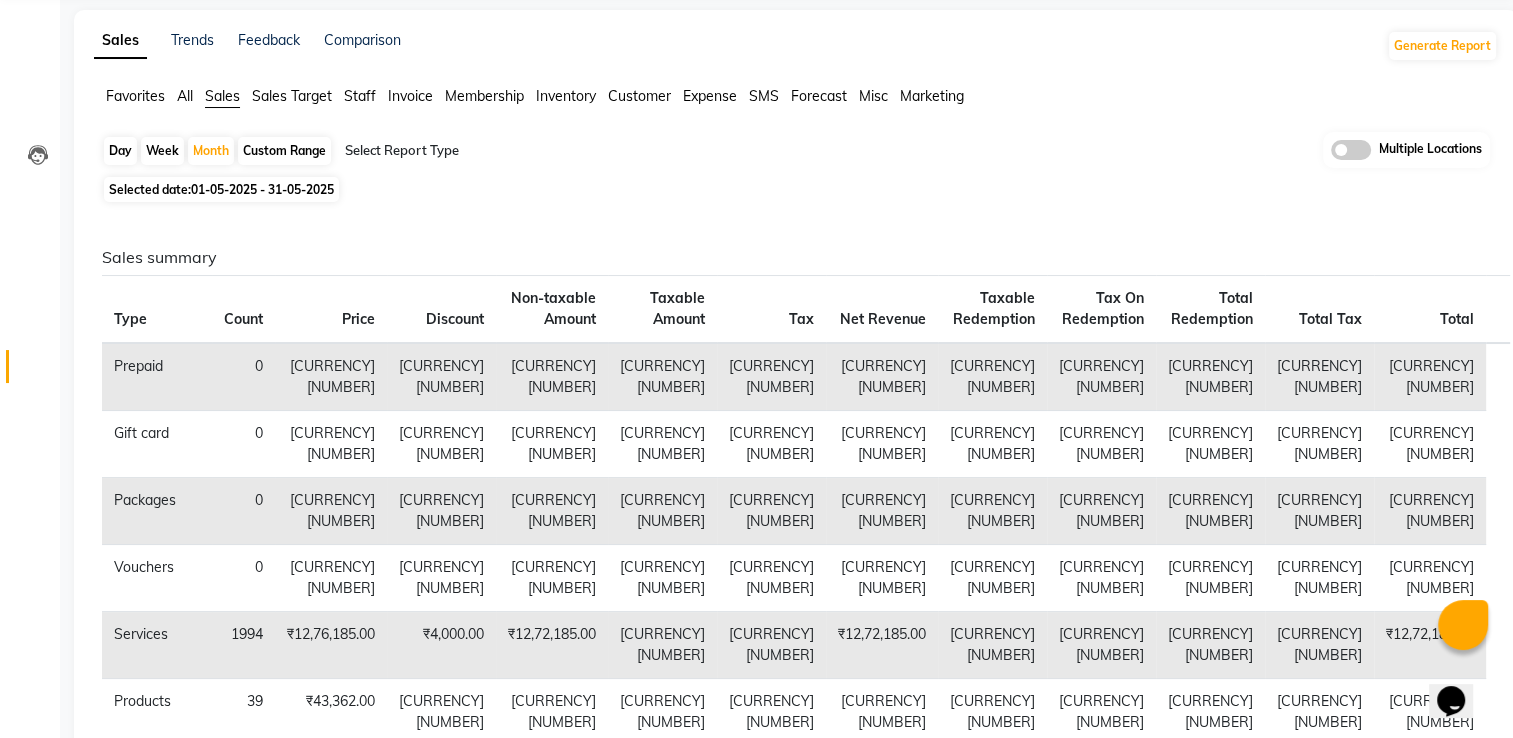 scroll, scrollTop: 80, scrollLeft: 0, axis: vertical 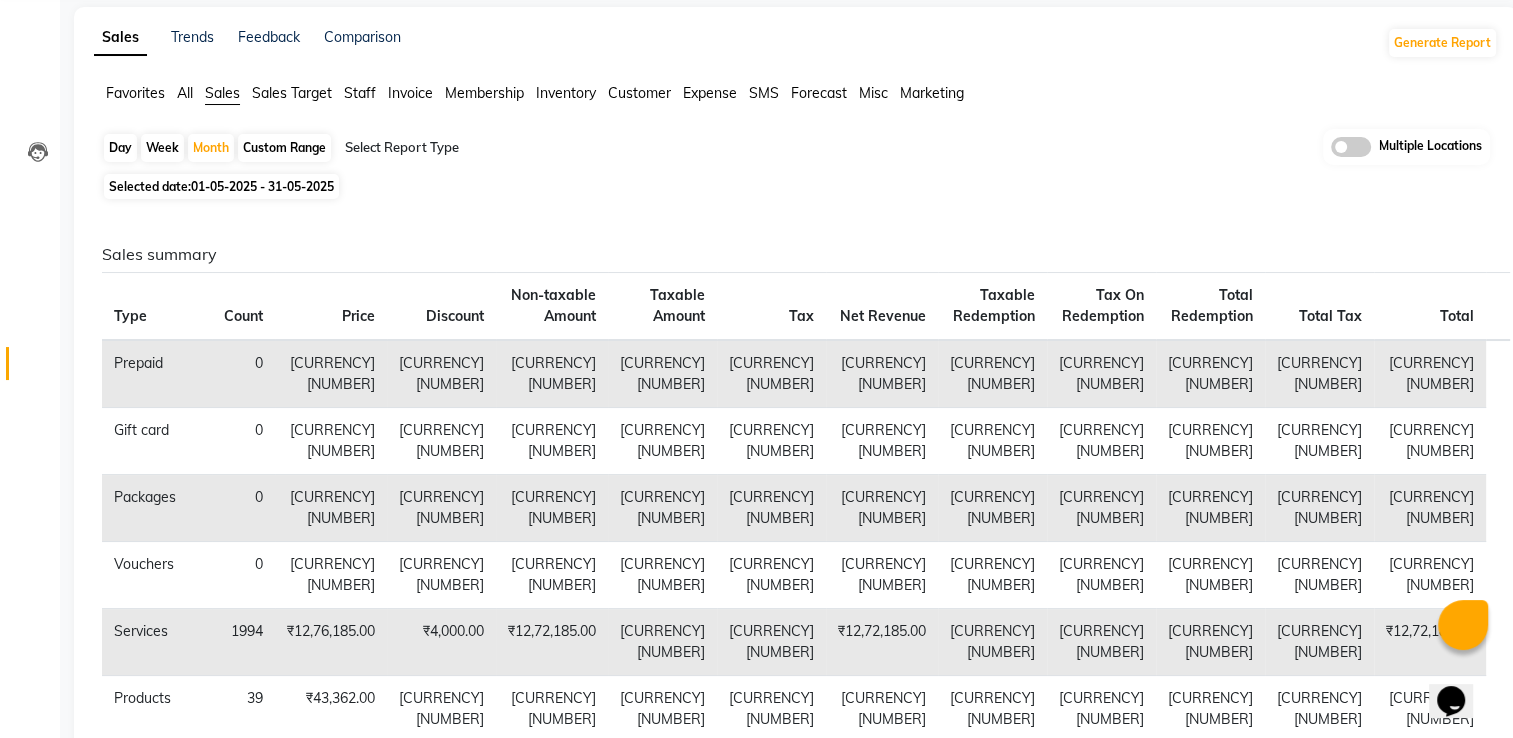 click on "Selected date:  01-05-2025 - 31-05-2025" at bounding box center [800, 186] 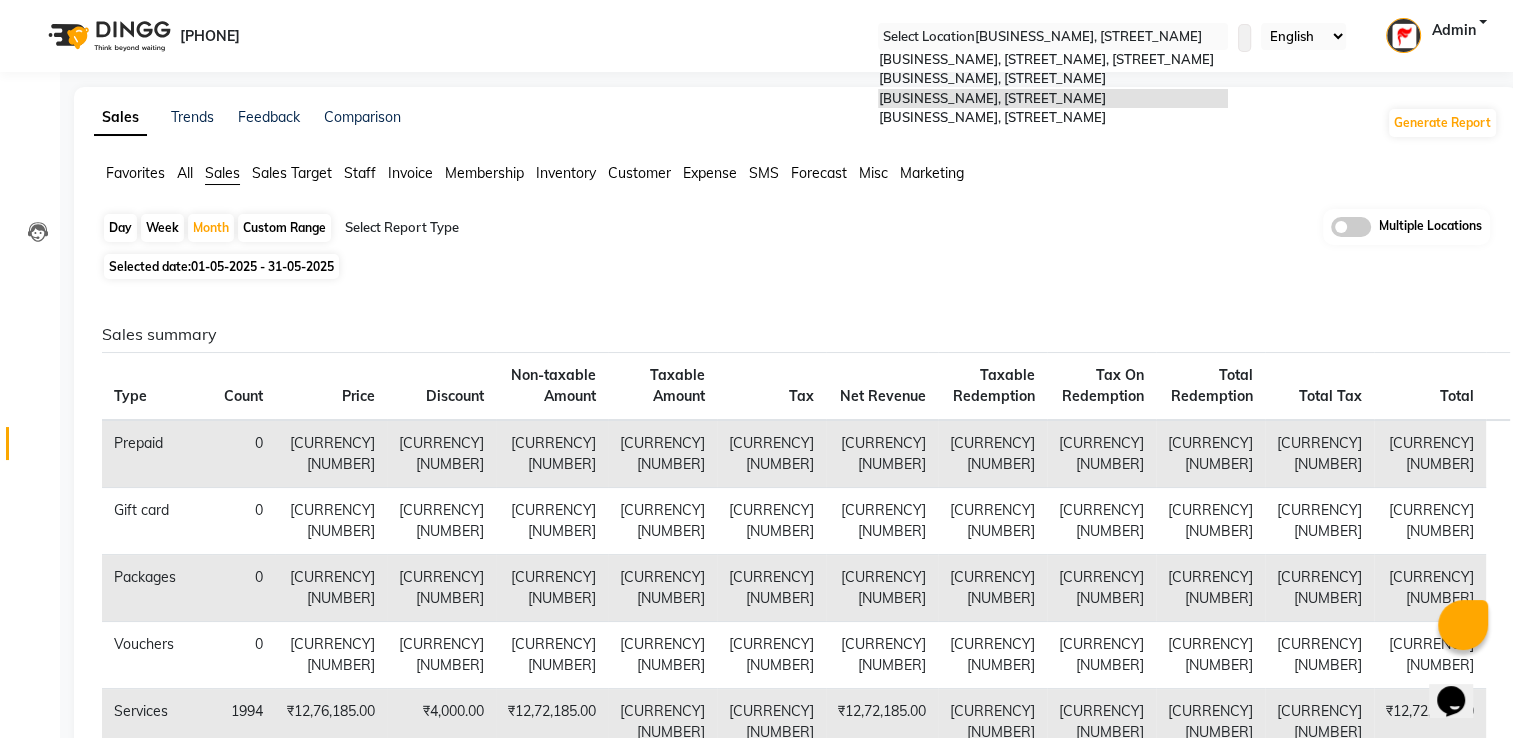 click at bounding box center [1053, 37] 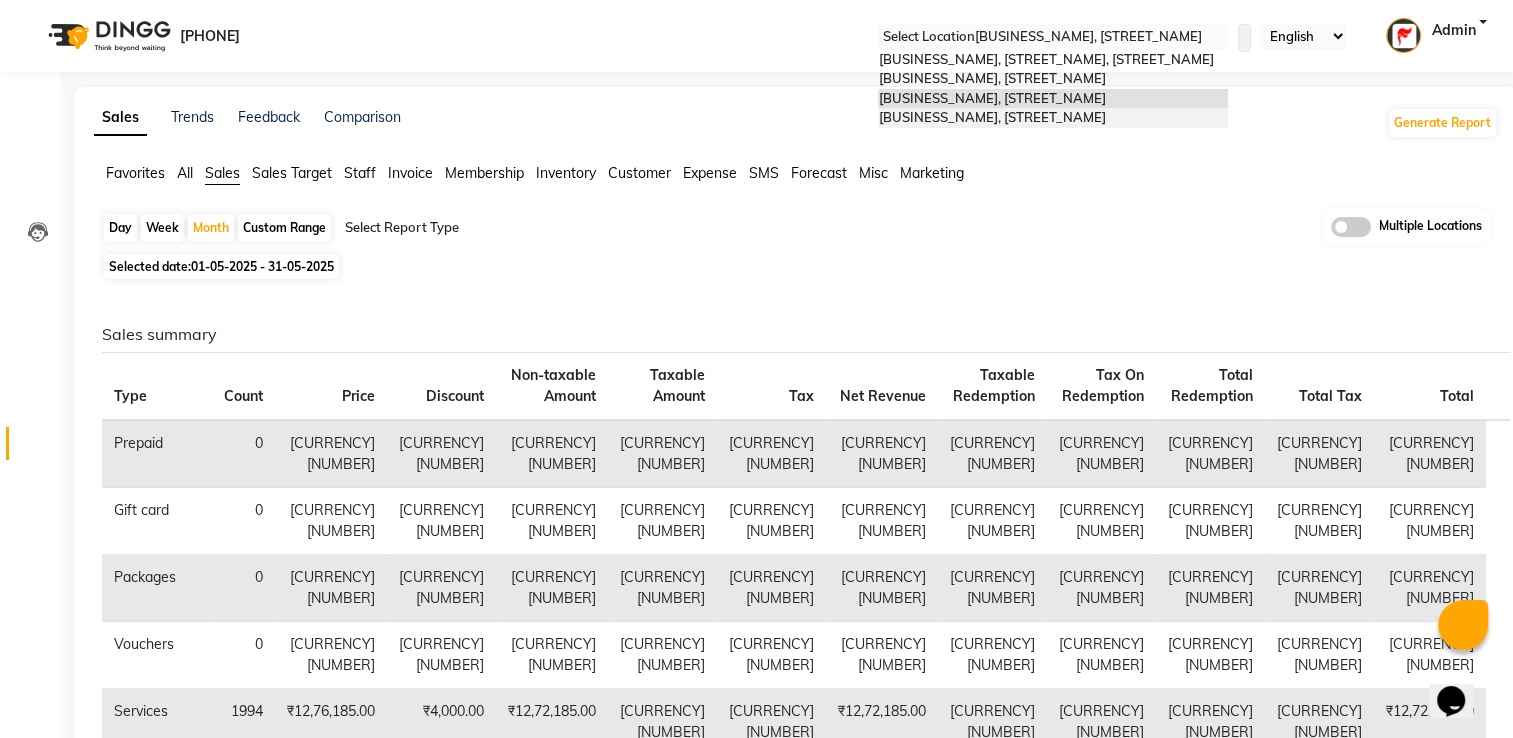 click on "Fascino Hair And Skin Lounge, Ravet" at bounding box center (991, 117) 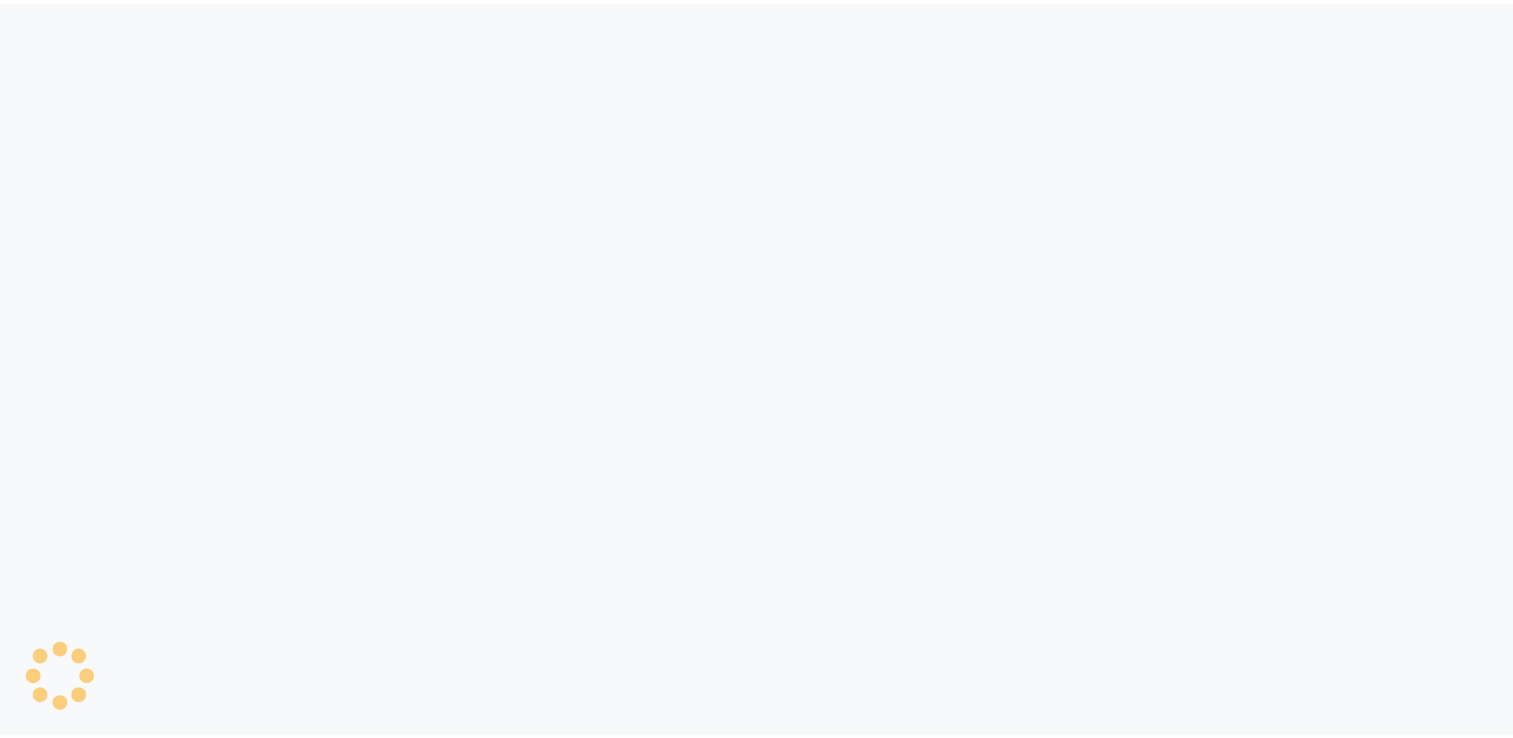 scroll, scrollTop: 0, scrollLeft: 0, axis: both 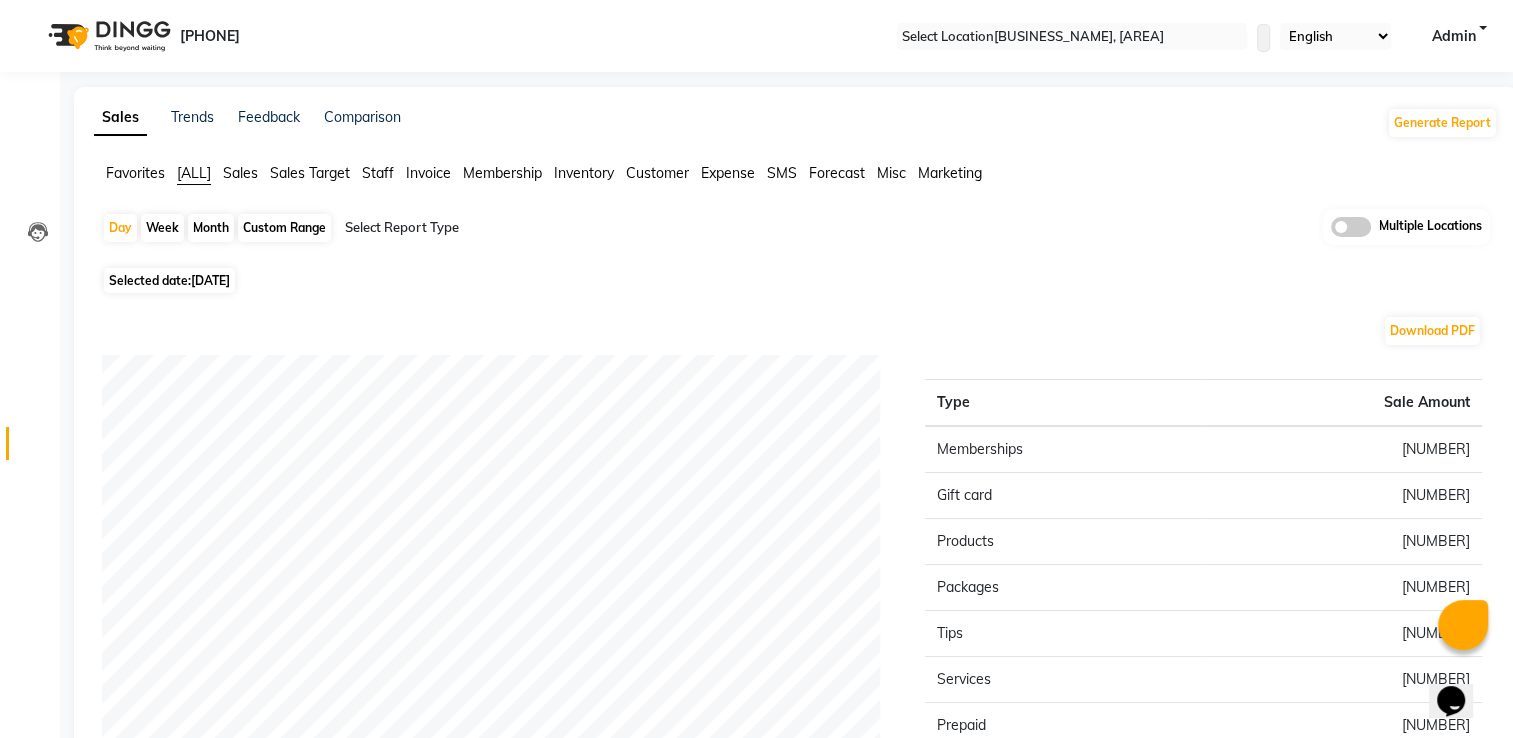 click on "Month" at bounding box center (211, 228) 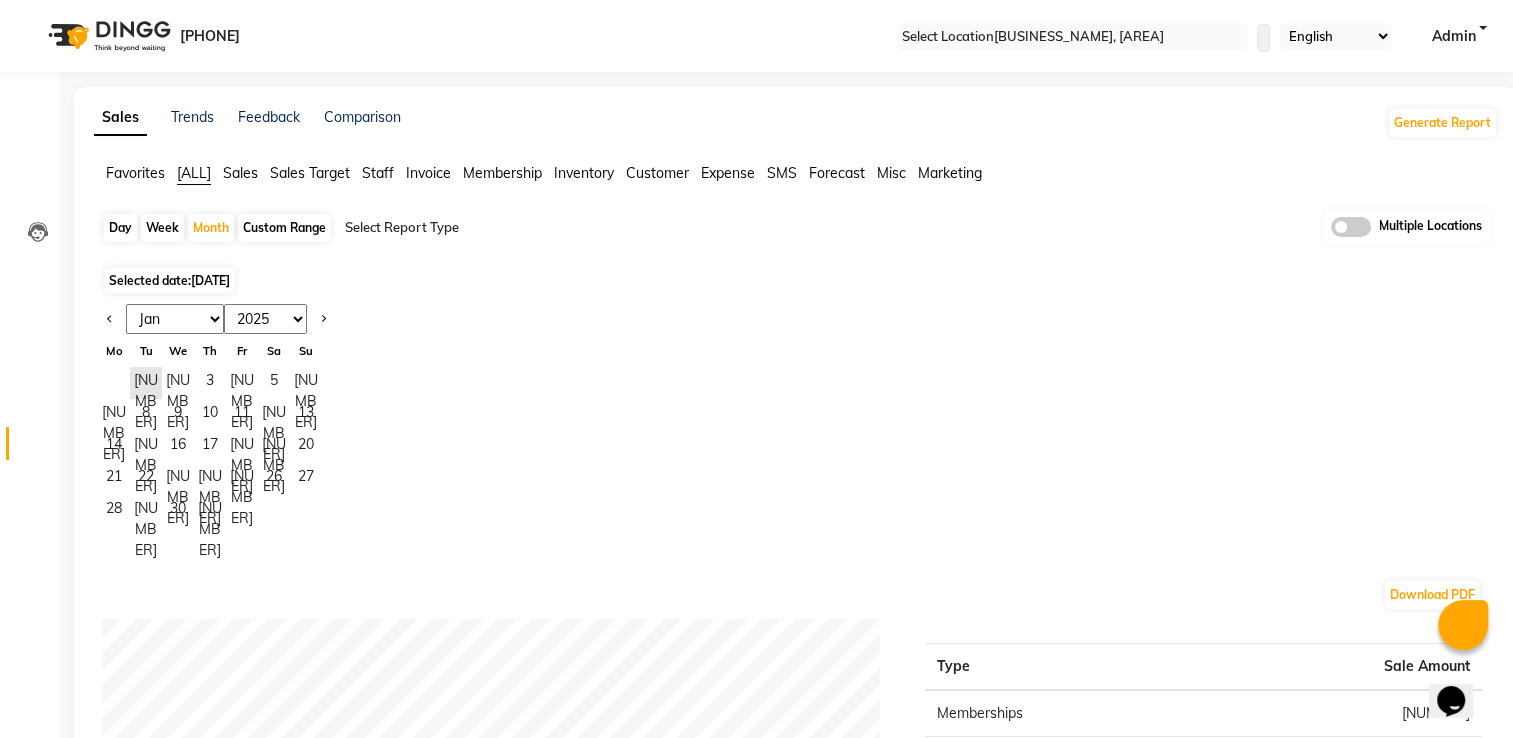 click on "Jan Feb Mar Apr May Jun Jul Aug Sep Oct Nov Dec" at bounding box center (175, 319) 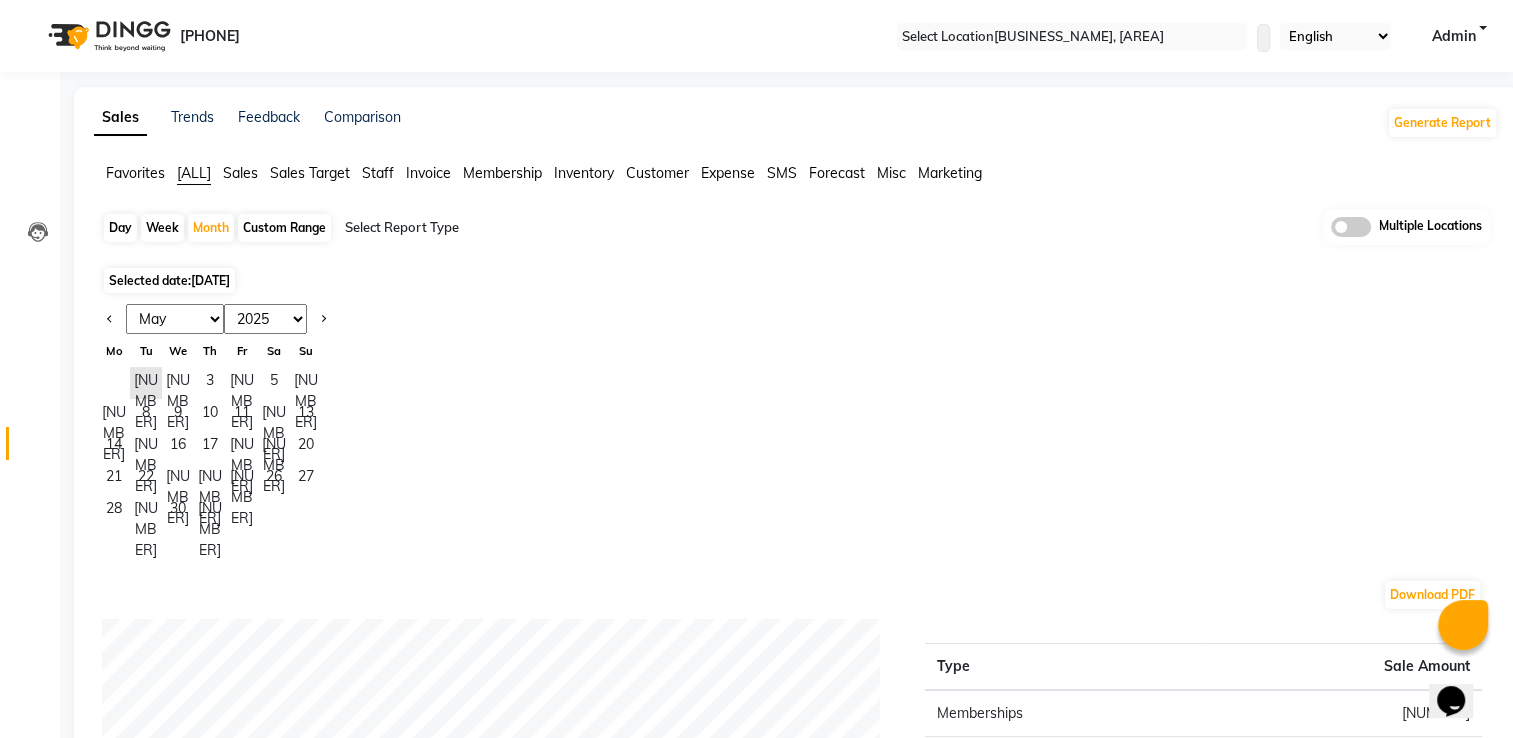 click on "Jan Feb Mar Apr May Jun Jul Aug Sep Oct Nov Dec" at bounding box center (175, 319) 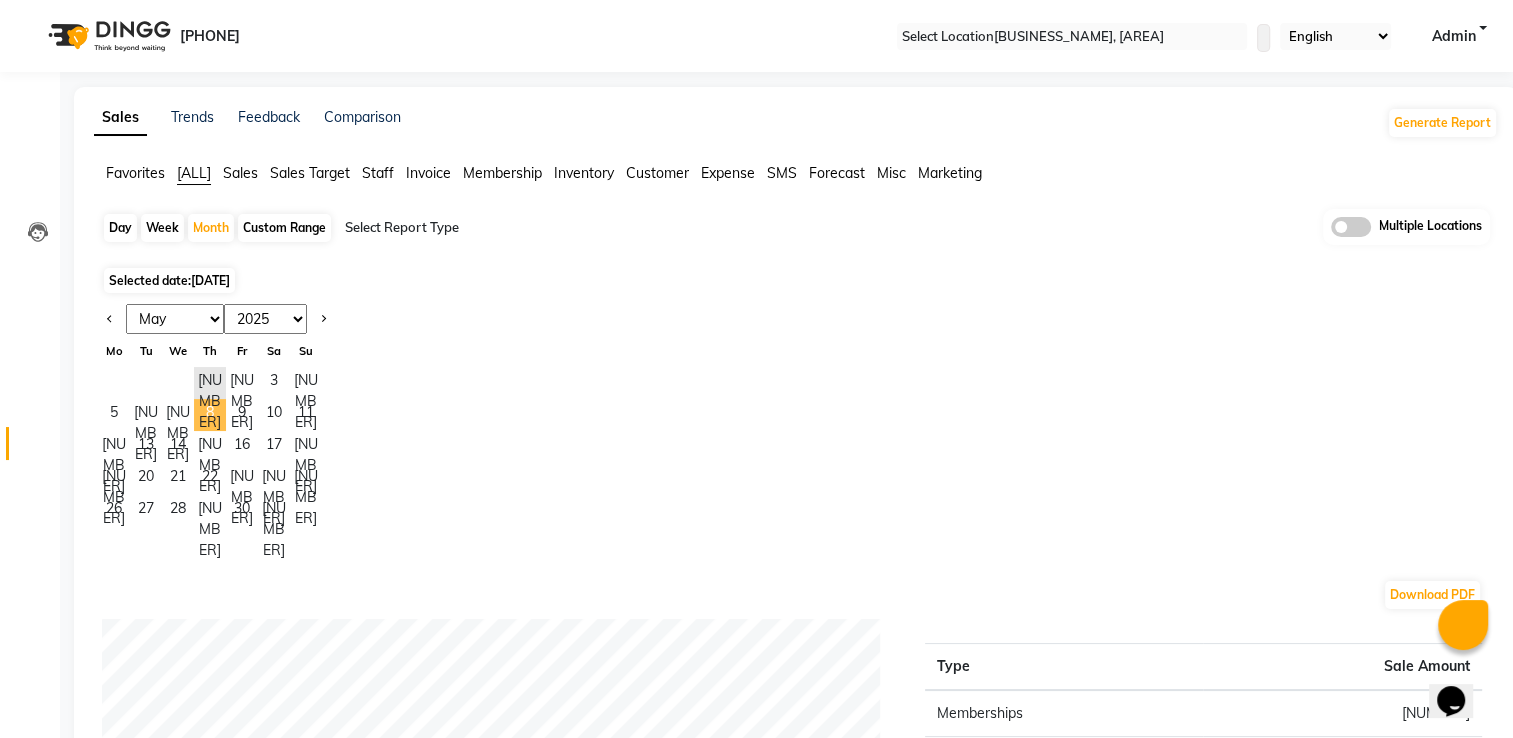 click on "8" at bounding box center [210, 415] 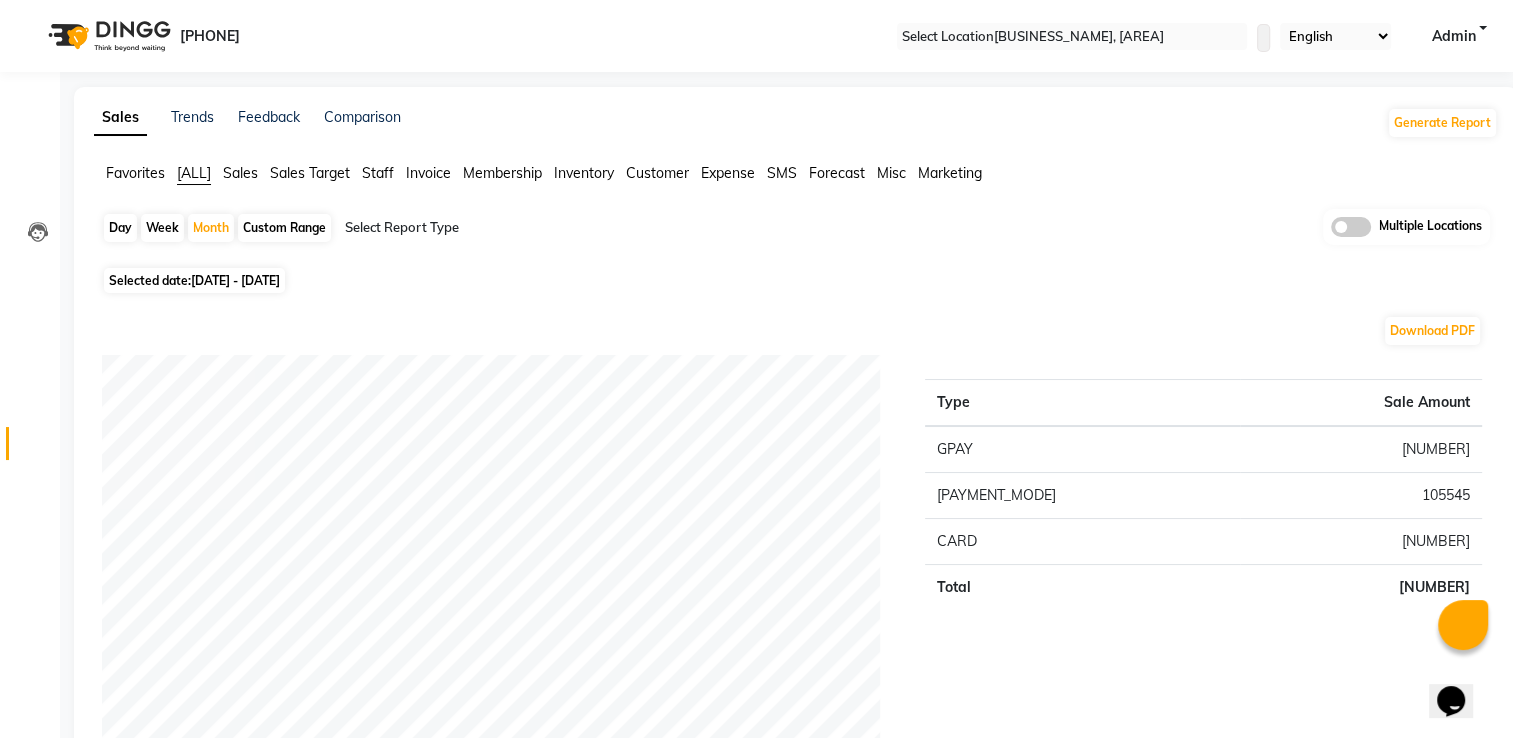 click on "Day   Week   Month   Custom Range  Select Report Type Multiple Locations Selected date:  01-05-2025 - 31-05-2025  Download PDF Payment mode Type Sale Amount GPAY 729719 CASH 105545 CARD 139577 Total 974841 Staff summary Type Sale Amount Rameshwar Raut 183115 Abbas Ali 124830 Siddhi Kohchade 121120 Swapnil Kashid 92174 Mrunmai Jadhav 77255 Madhav Suryawansi 76940 Aishwarya More 70750 Shailja 47170 Govind 46820 Kanak ( S R Manager ) 38257 Others 96410 Total 974841 Sales summary Type Sale Amount Gift card 0 Packages 0 Tips 0 Prepaid 0 Vouchers 0 Services 922899 Products 28442 Memberships 23500 Fee 0 Total 974841 Service by category Type Sale Amount Hair Services 314100 Miscellaneous 145930 Facial 112860 Root Touch Up 75069 Beauty Services 49590 Global Color - Women 37000 Cleanup 36980 Hair Spa 27720 Men,s Grooming Packages 19540 Waxing 18070 Others 86040 Total 922899 Service sales Type Sale Amount Hair Cut  Women 88010 Hair Cut (Below 12) 46990 Bio Top Spa 46800 Offer rica waxing 45740 44350 Haircut + Trim ★" at bounding box center [796, 1828] 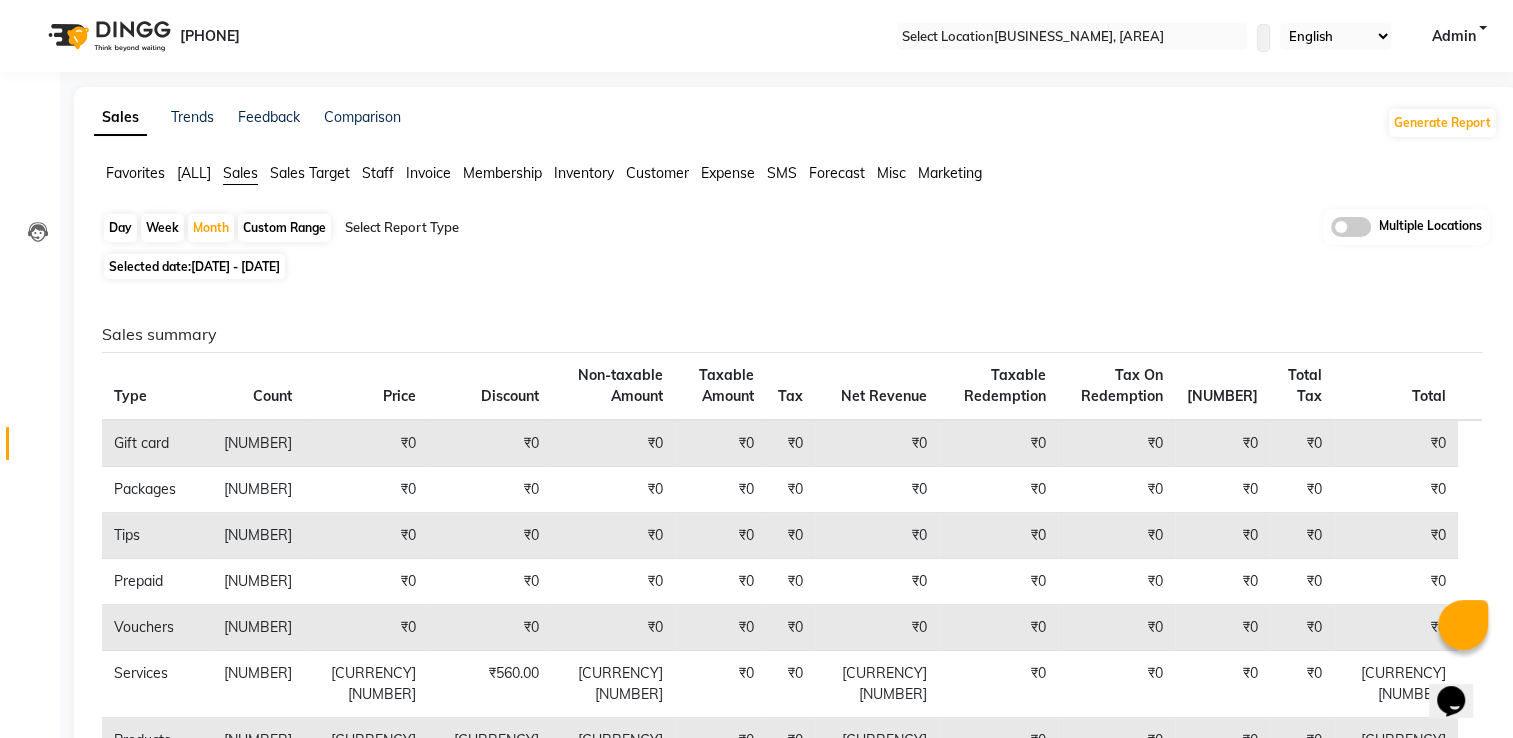 click on "Selected date:  01-05-2025 - 31-05-2025" at bounding box center (800, 266) 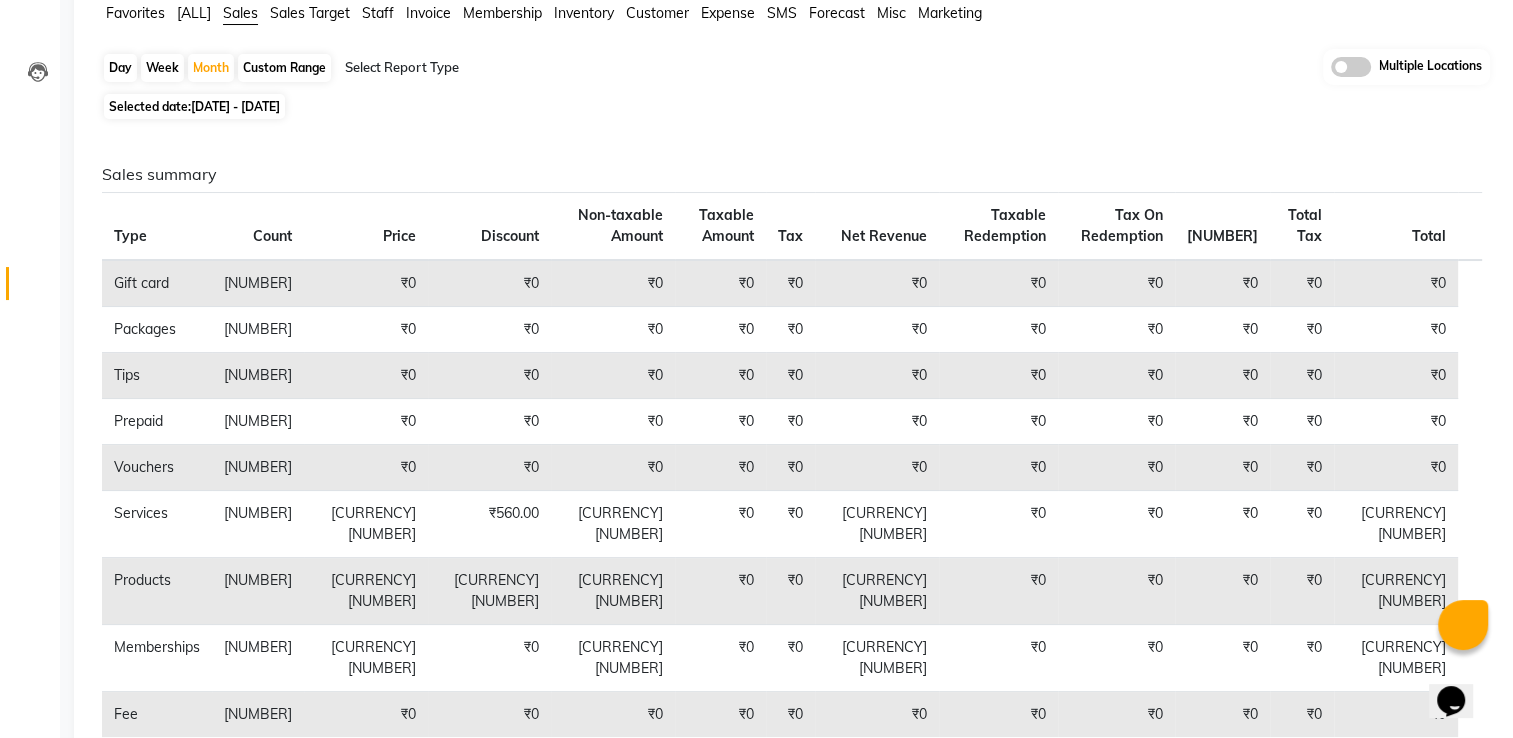scroll, scrollTop: 200, scrollLeft: 0, axis: vertical 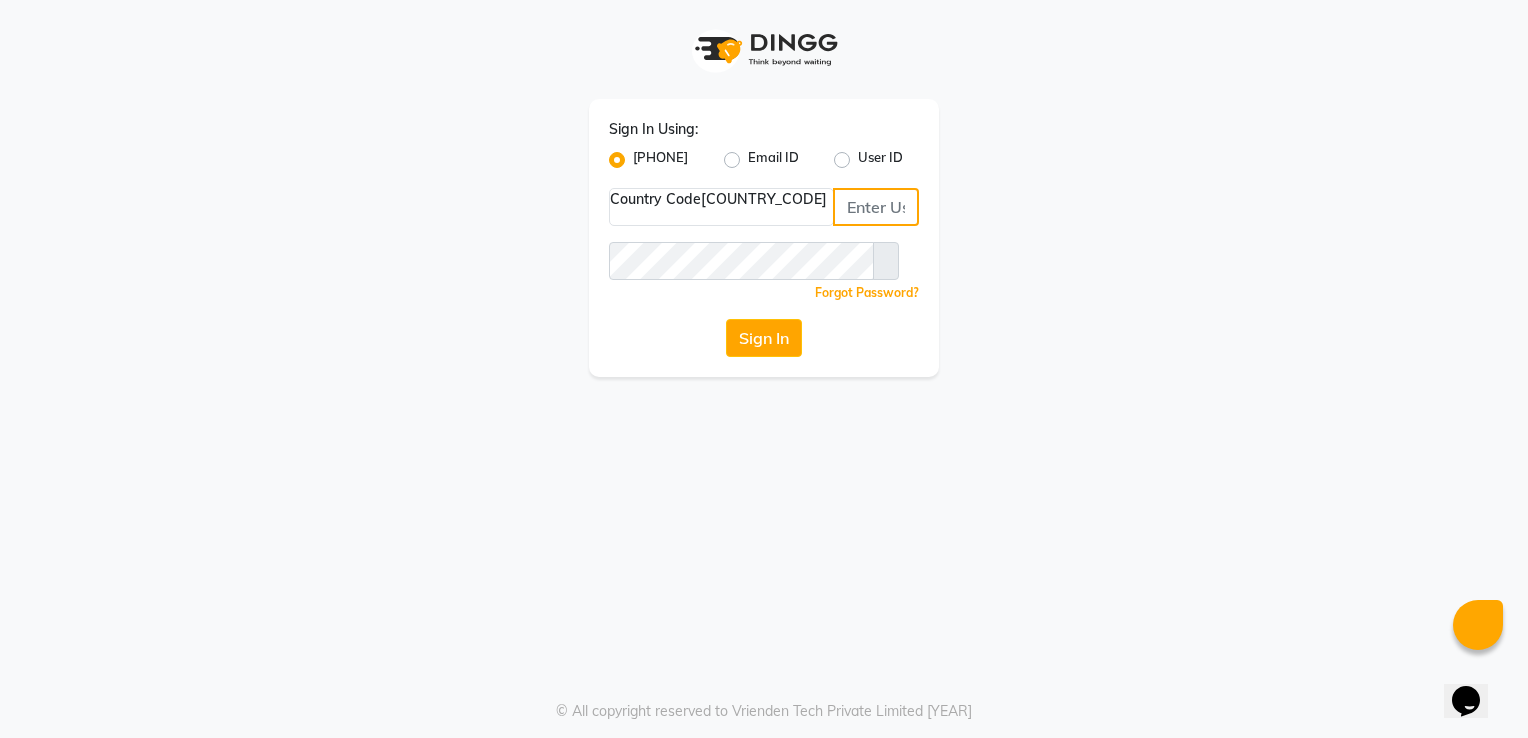 click at bounding box center [876, 207] 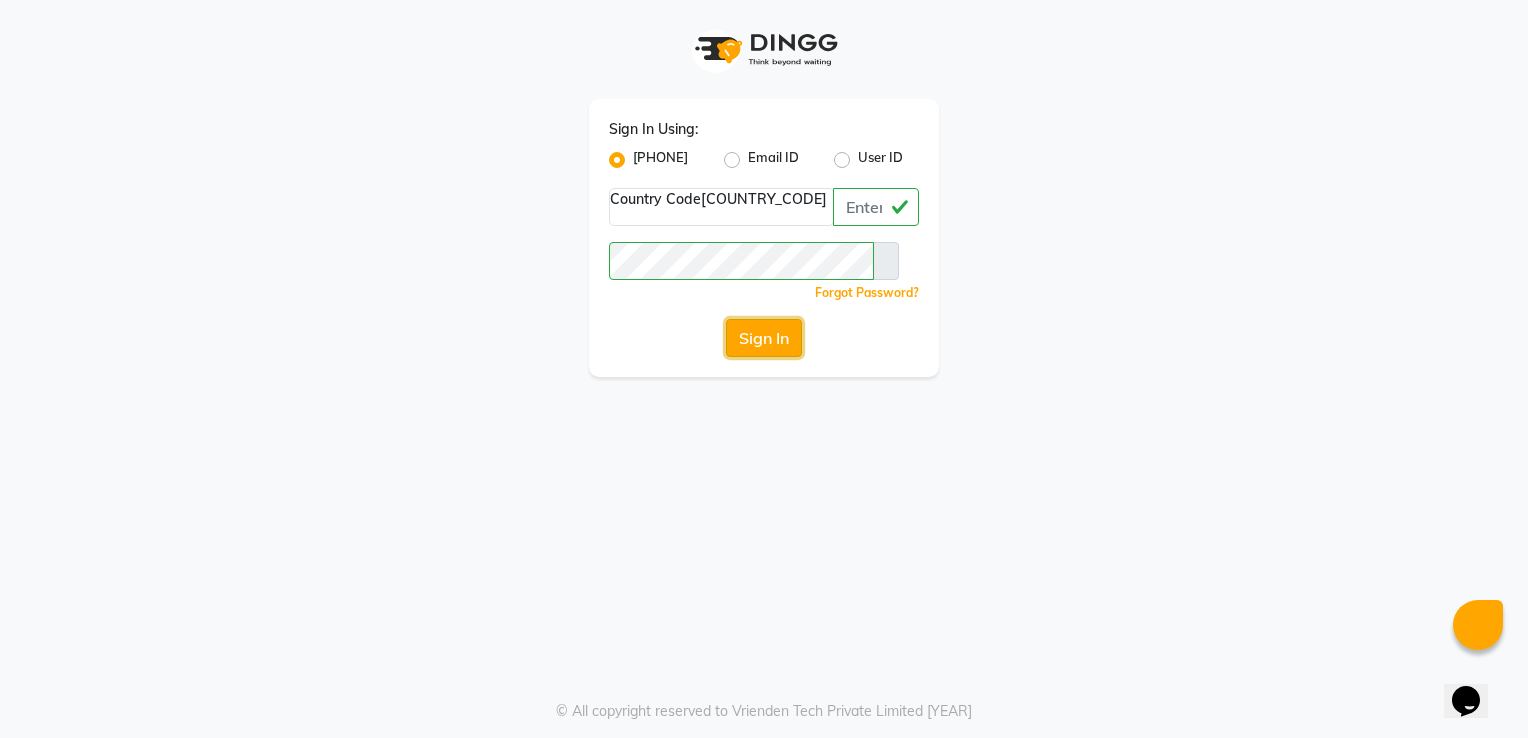 click on "Sign In" at bounding box center [764, 338] 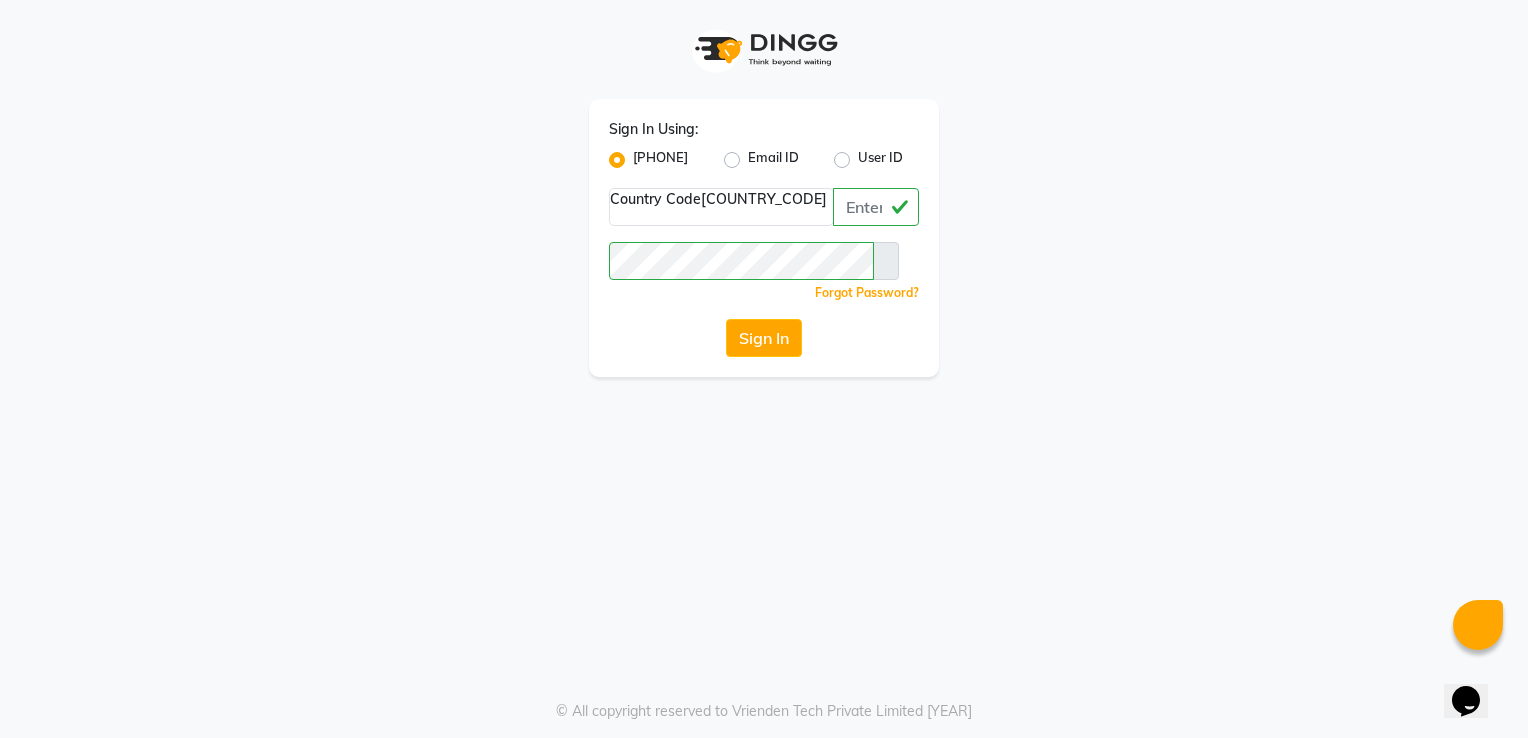 click at bounding box center (886, 261) 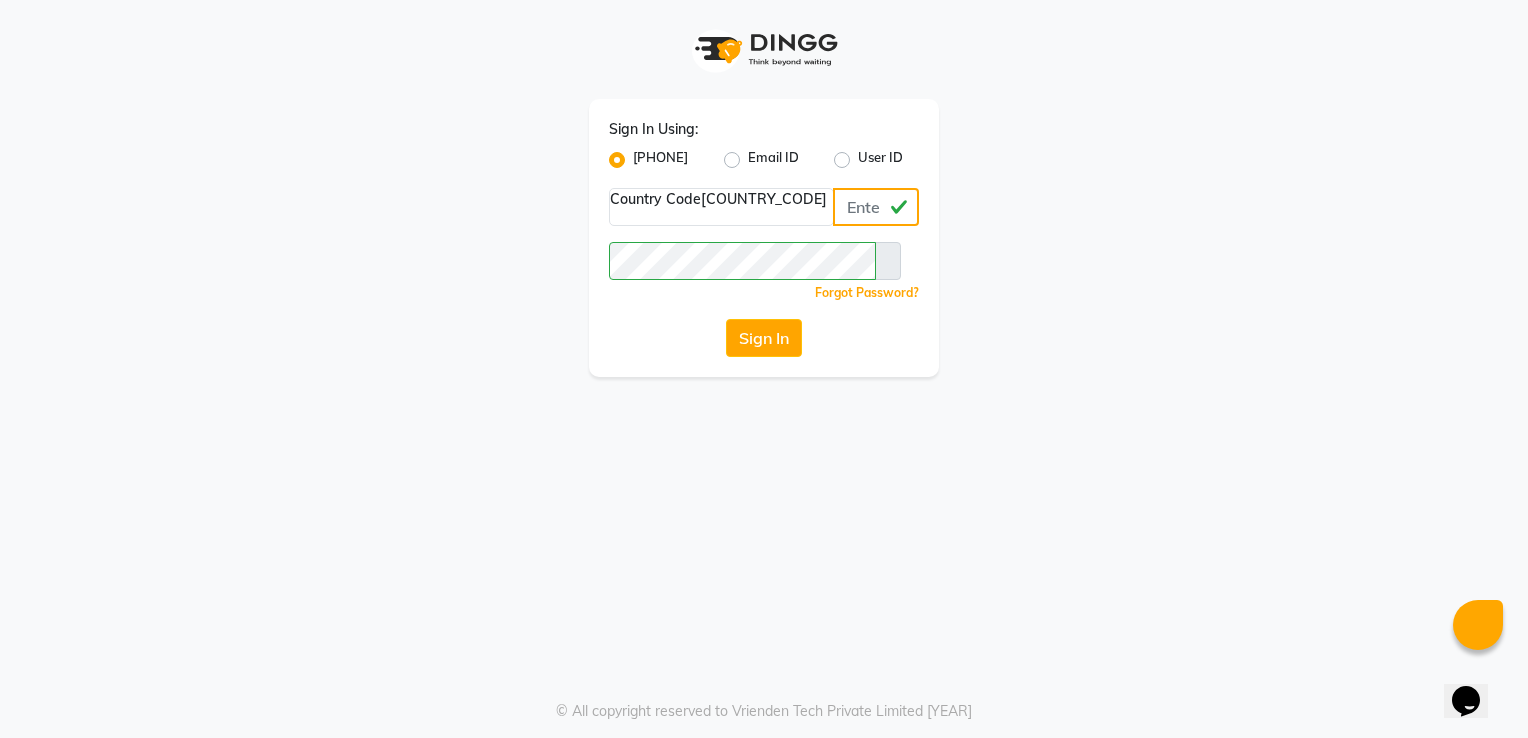click on "09373281330" at bounding box center [876, 207] 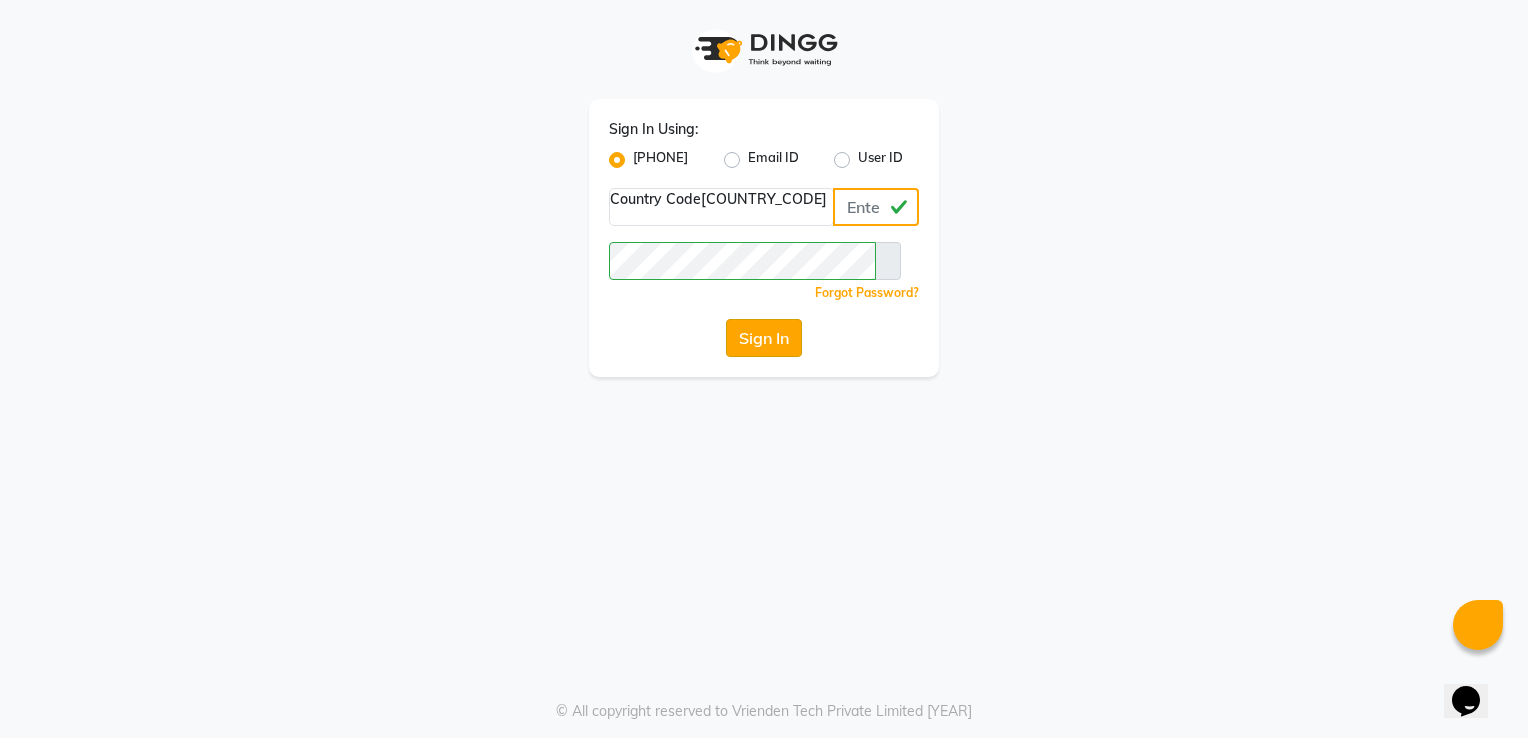 type on "9373281330" 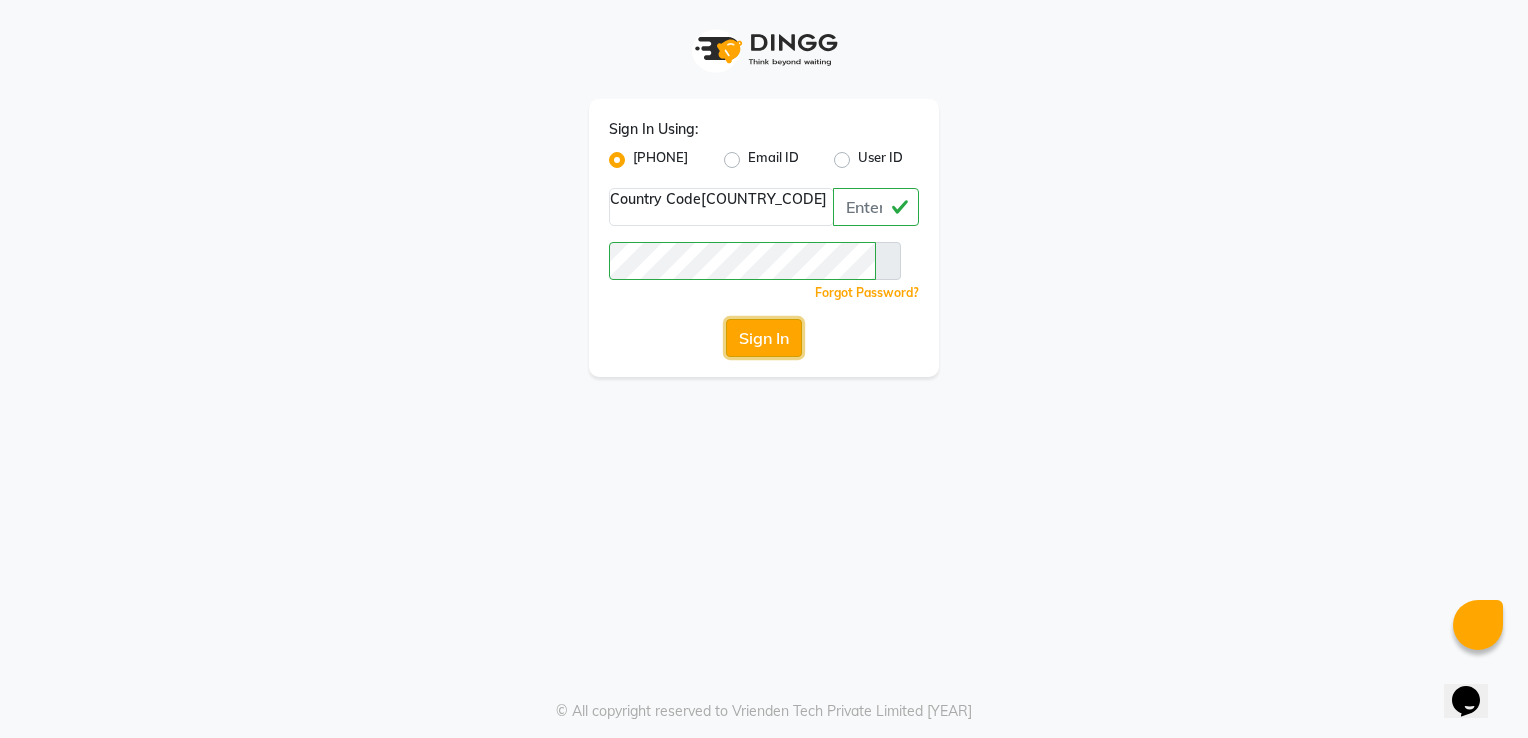 click on "Sign In" at bounding box center (764, 338) 